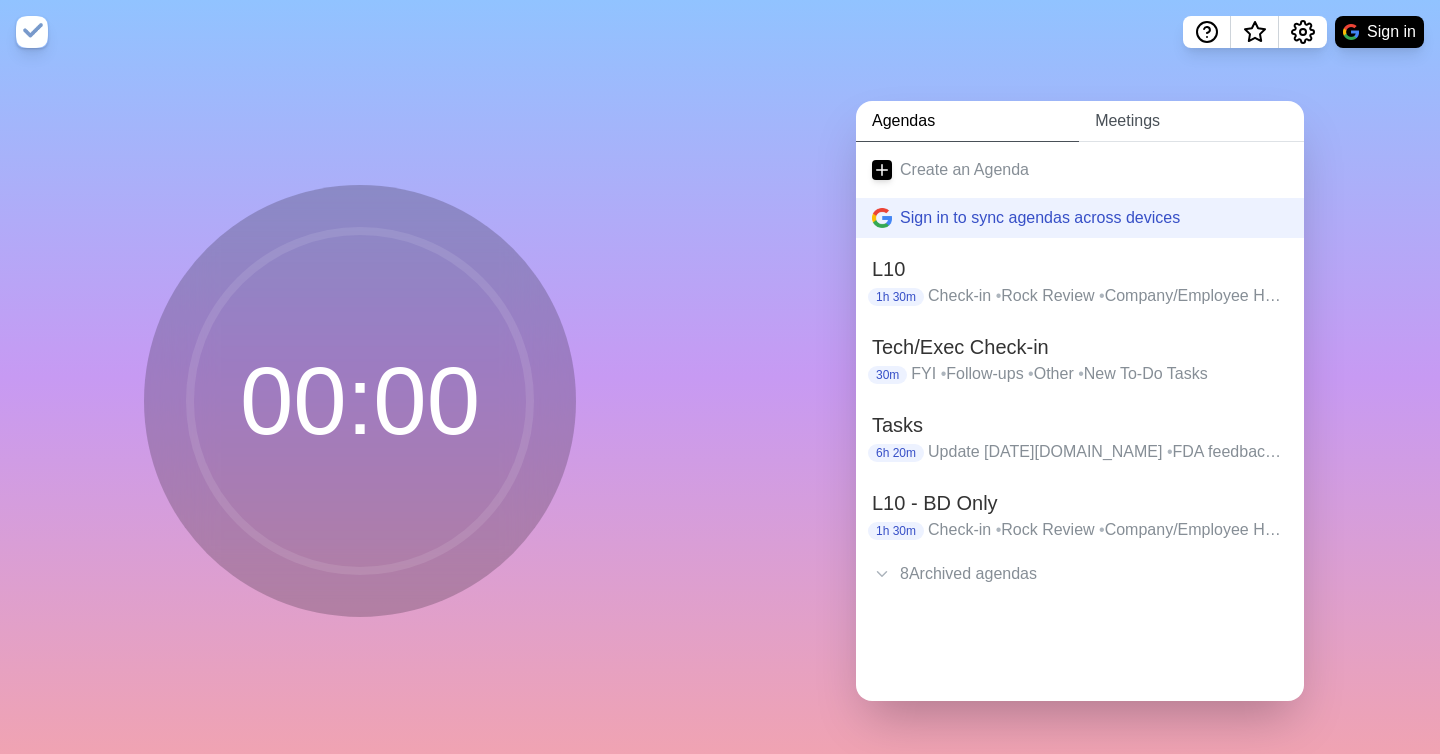 scroll, scrollTop: 0, scrollLeft: 0, axis: both 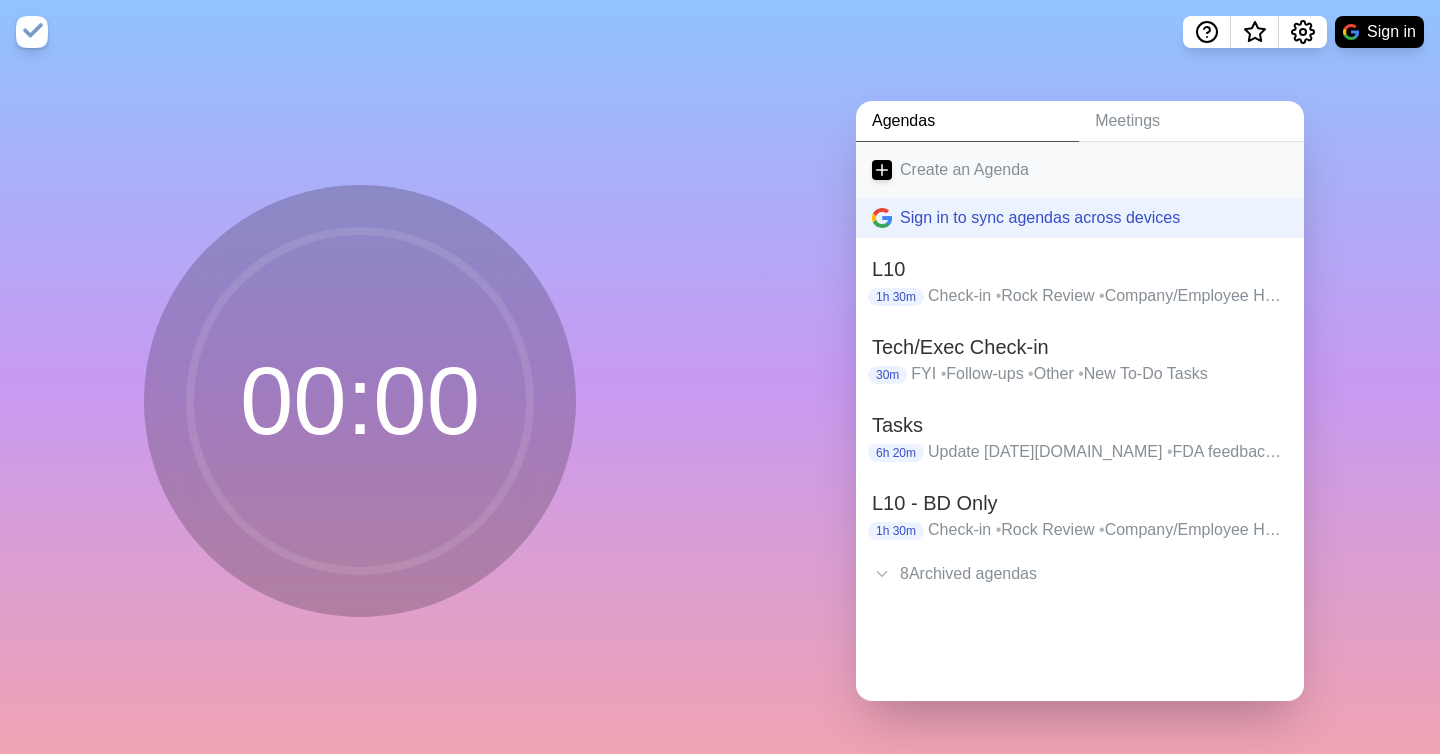 click 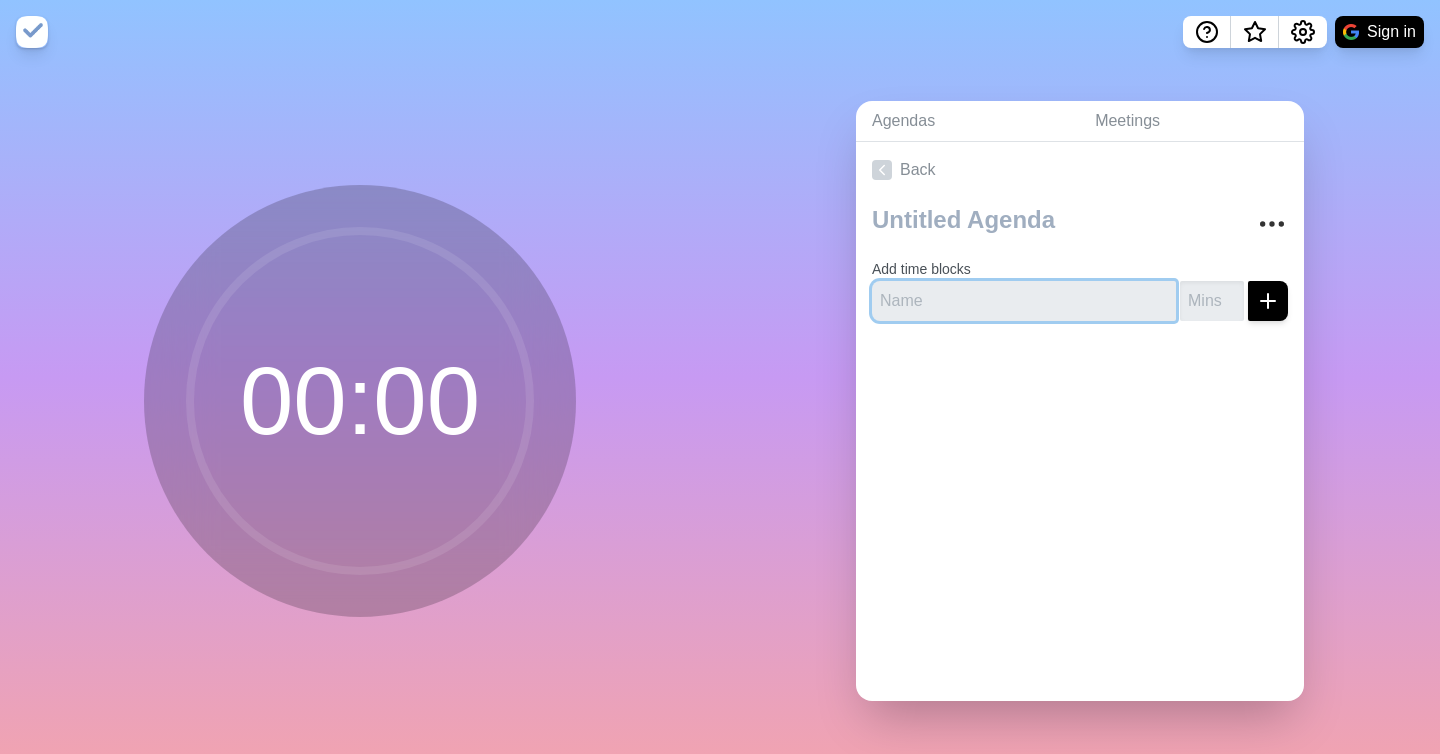 click at bounding box center [1024, 301] 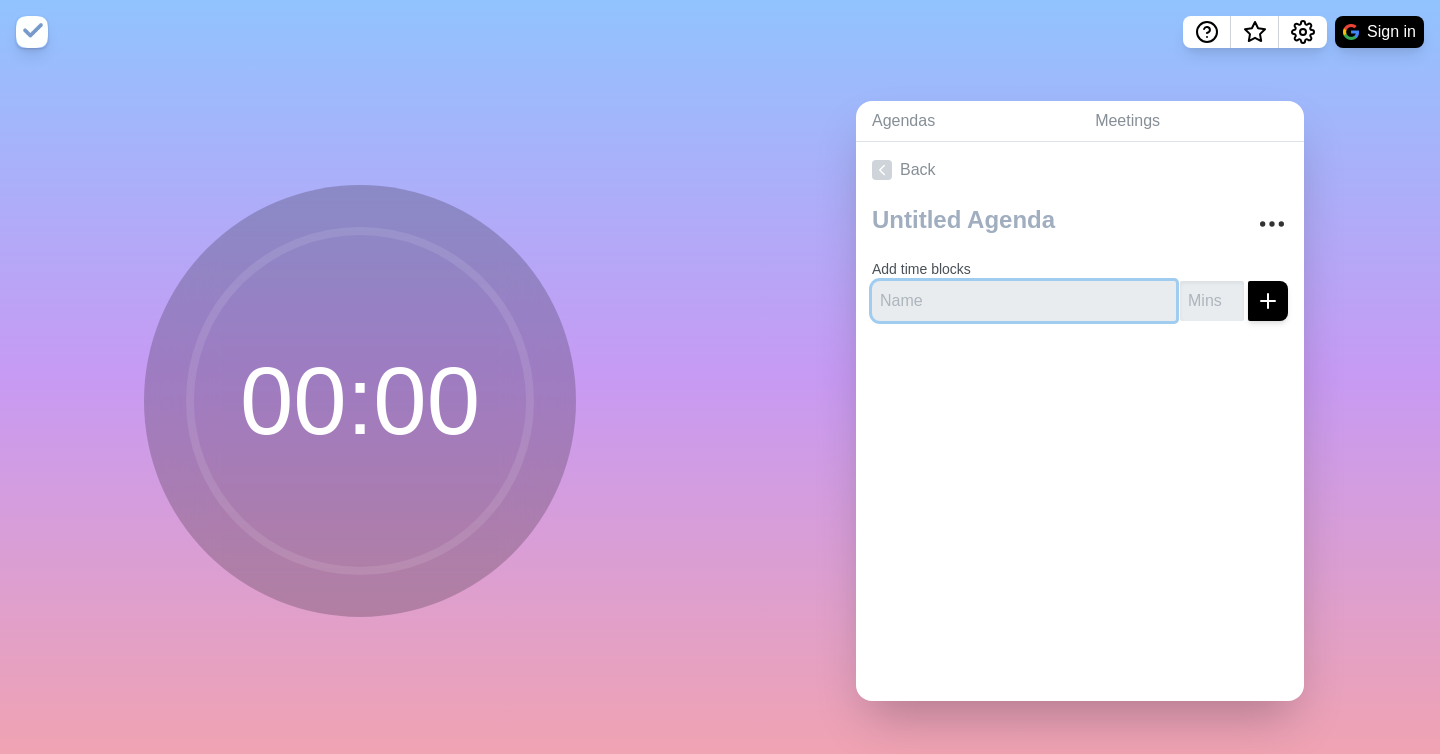 type on "5" 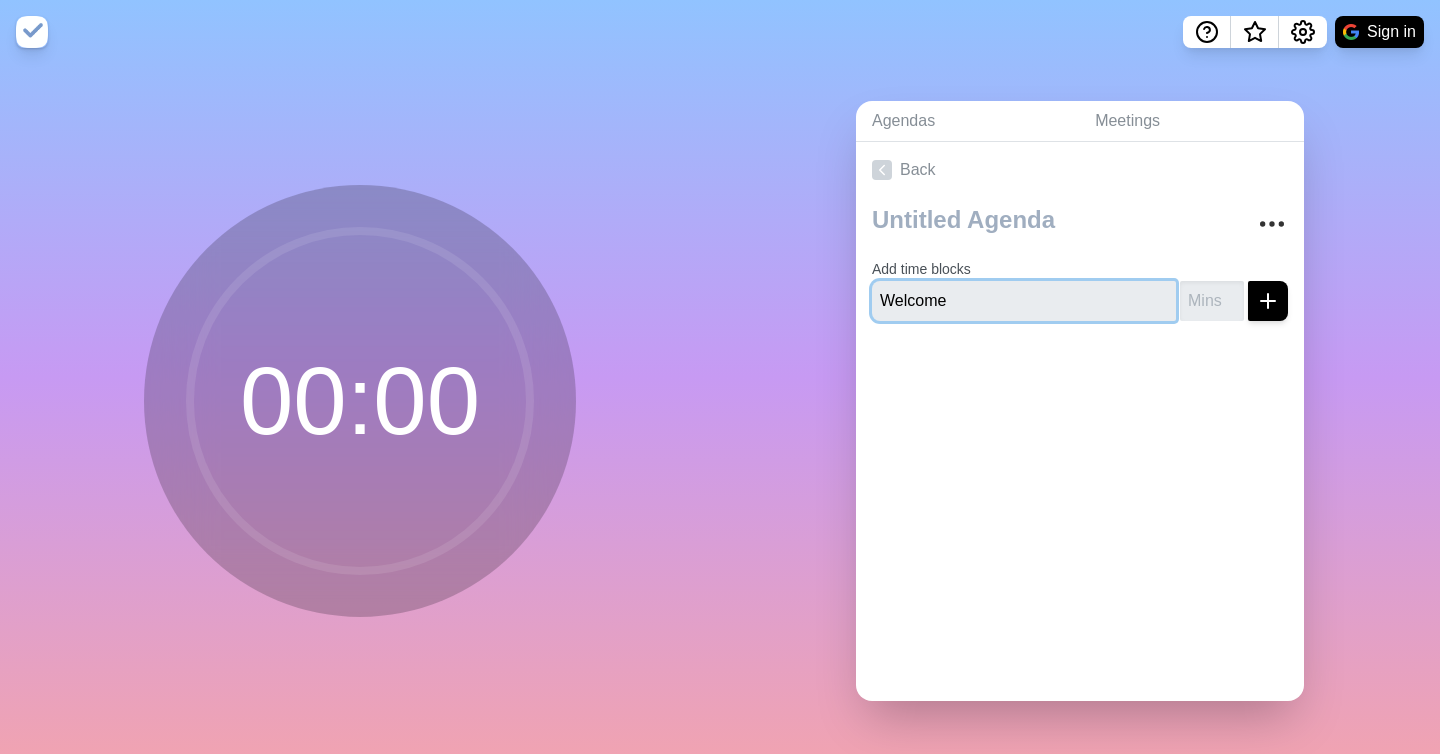 type on "Welcome" 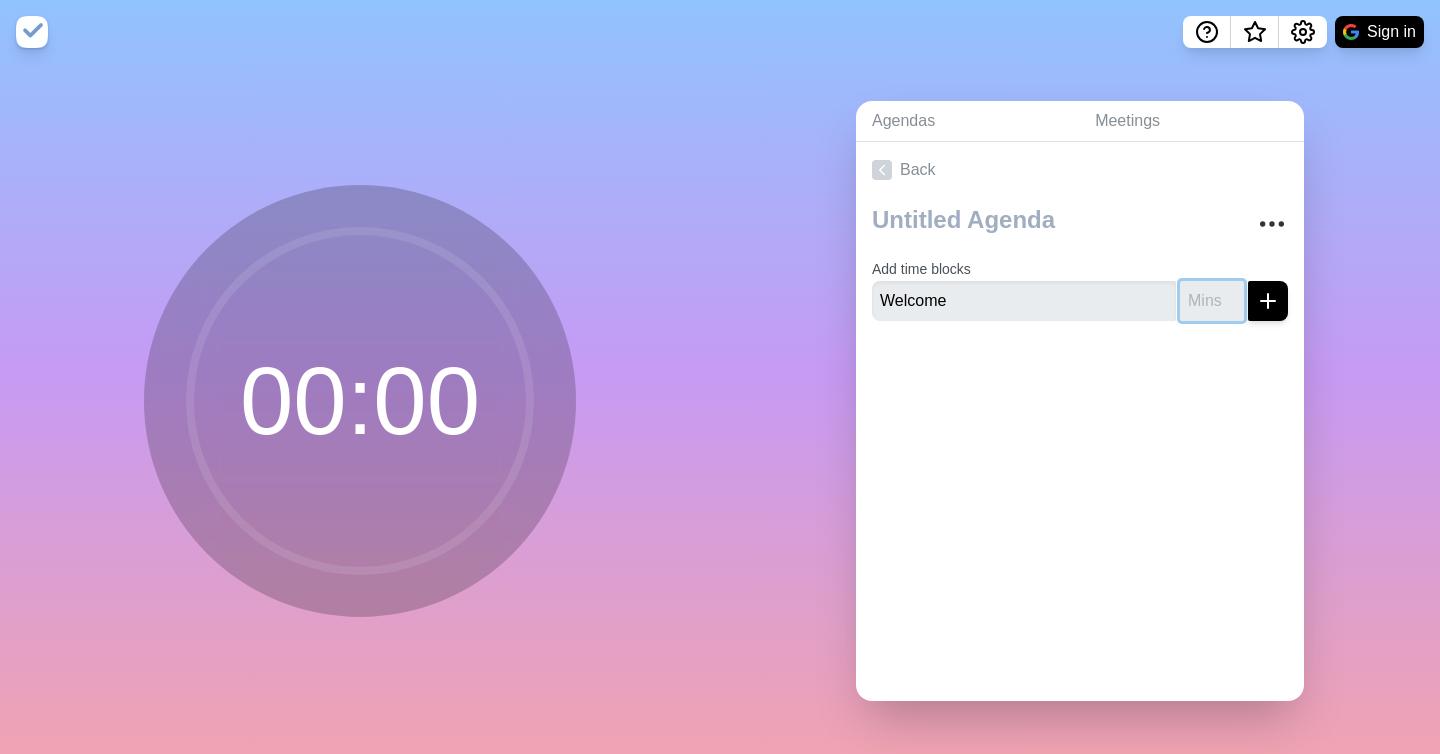click at bounding box center (1212, 301) 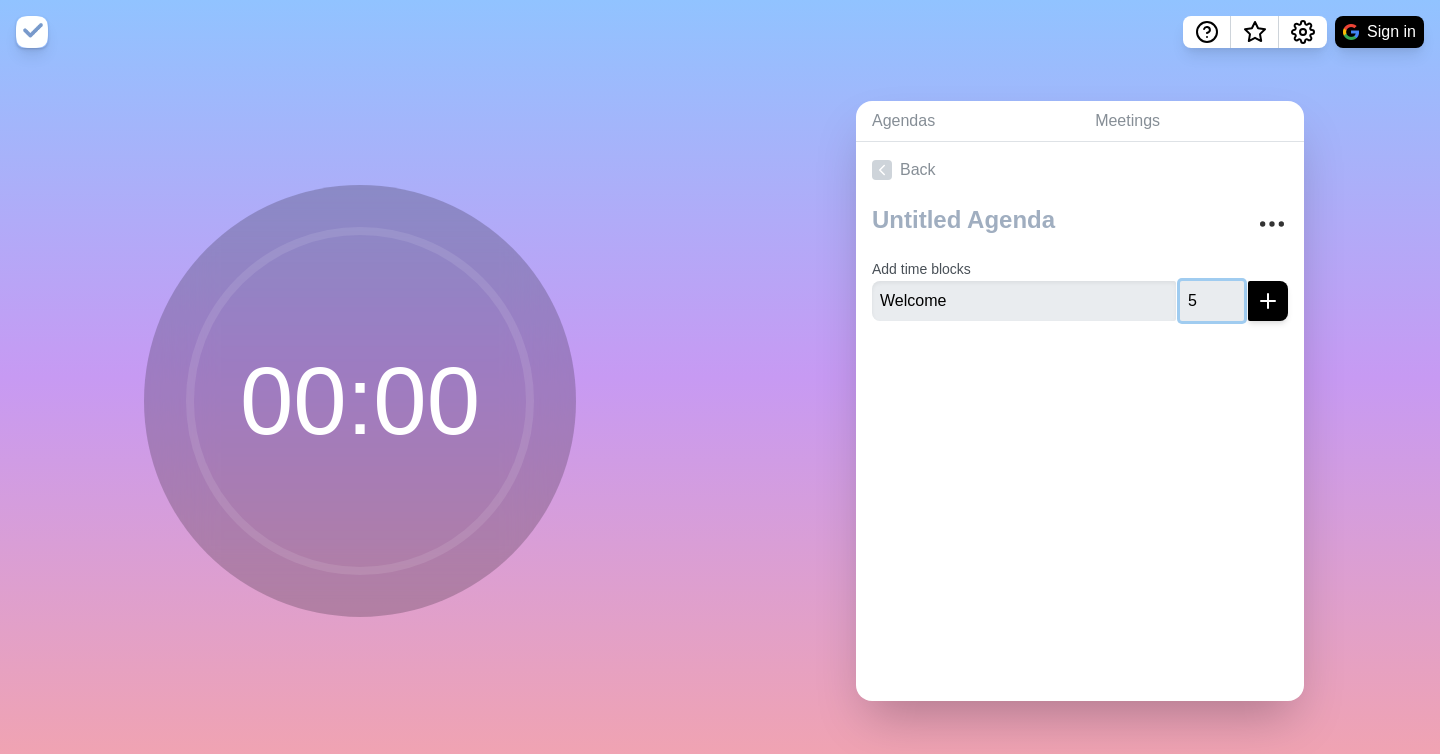 type on "5" 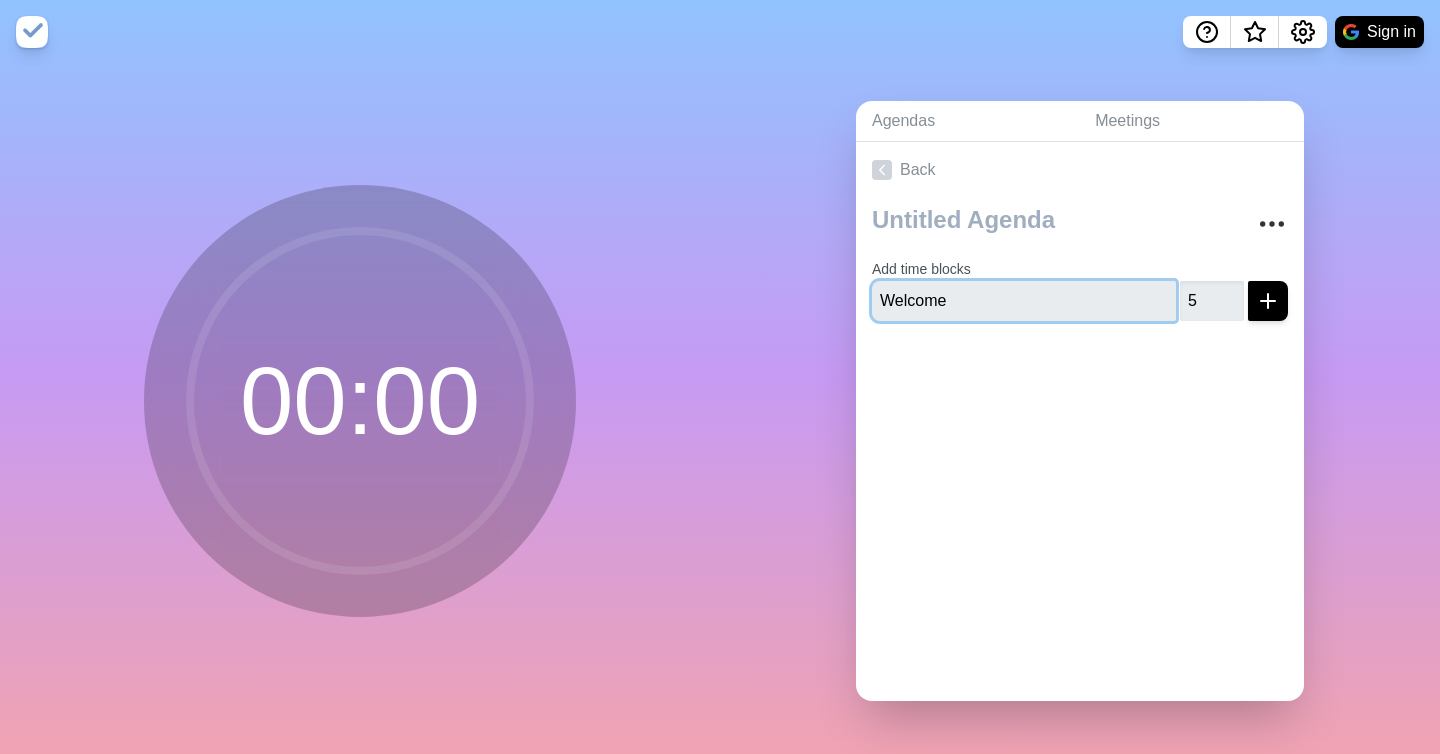 type 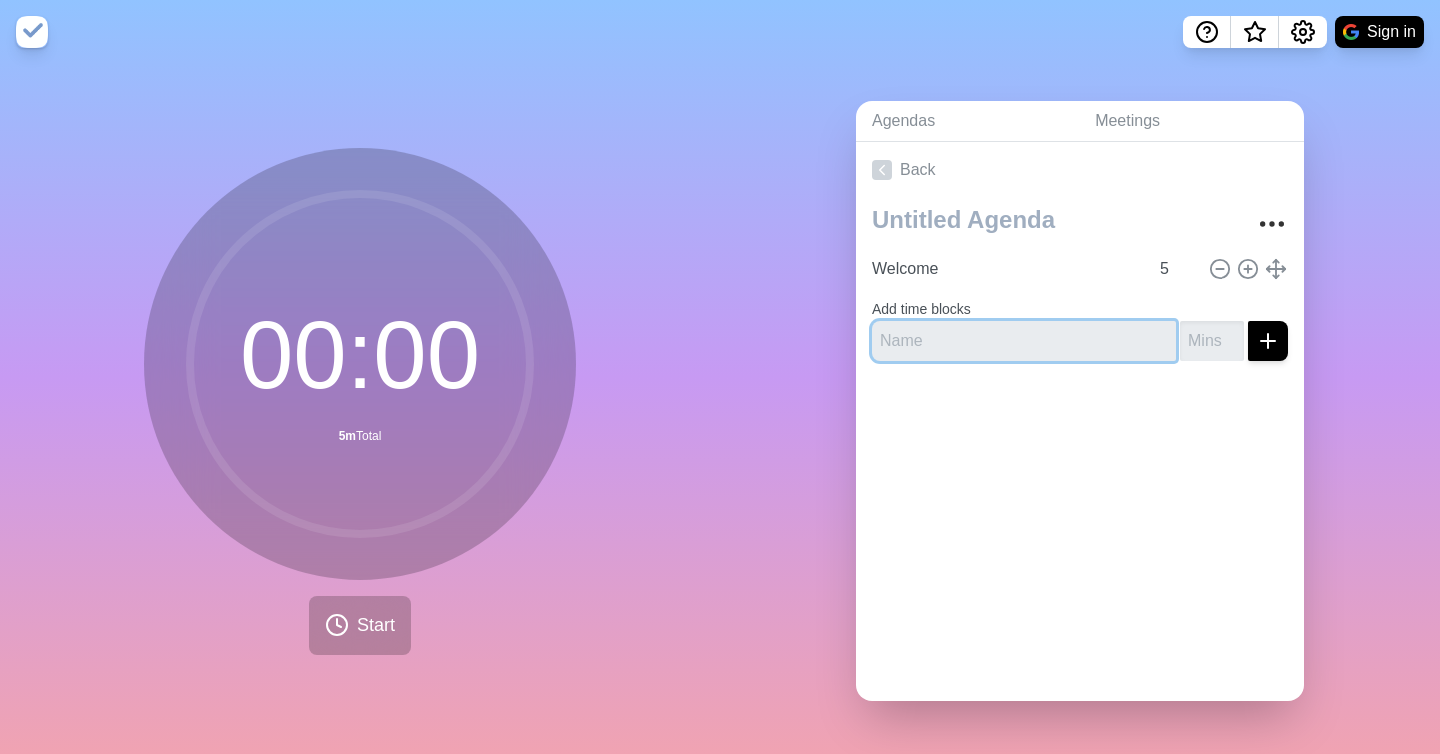 click at bounding box center (1024, 341) 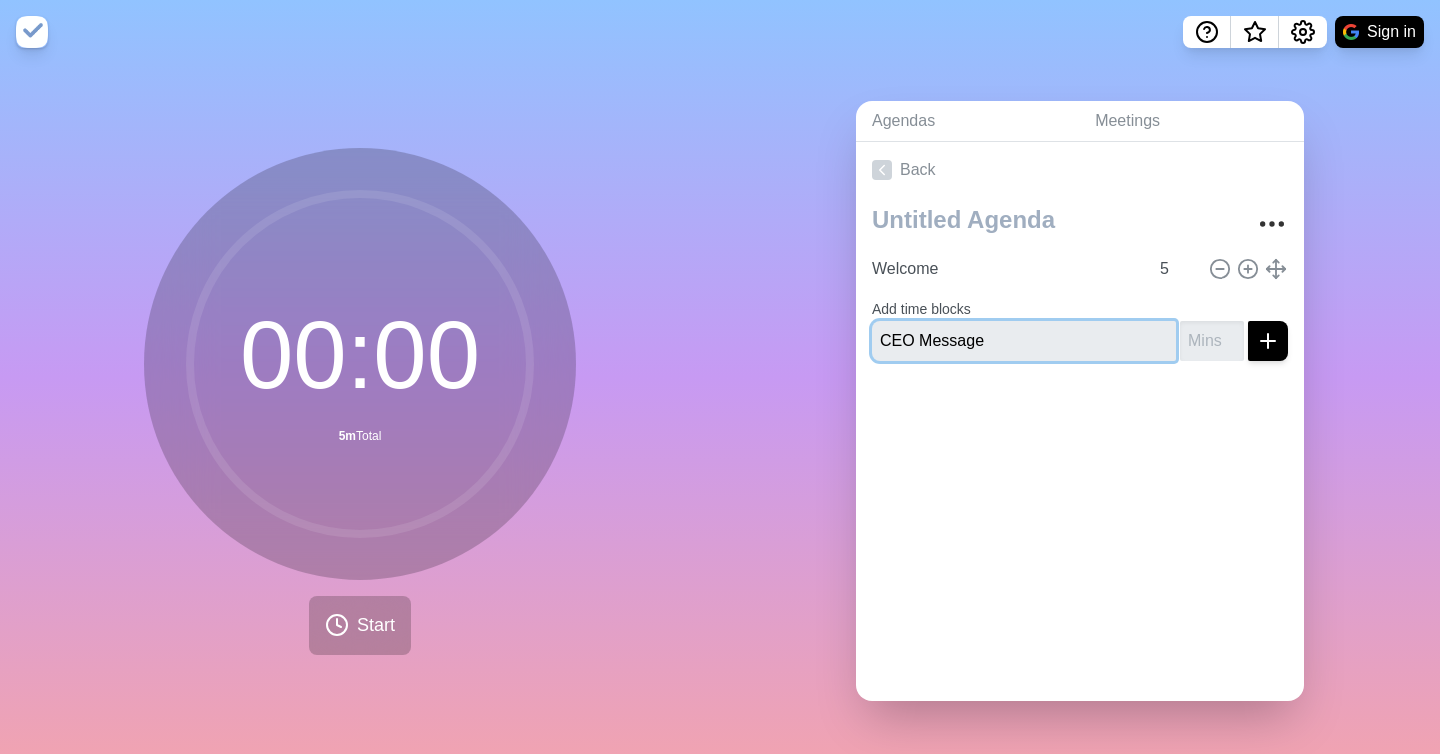 type on "CEO Message" 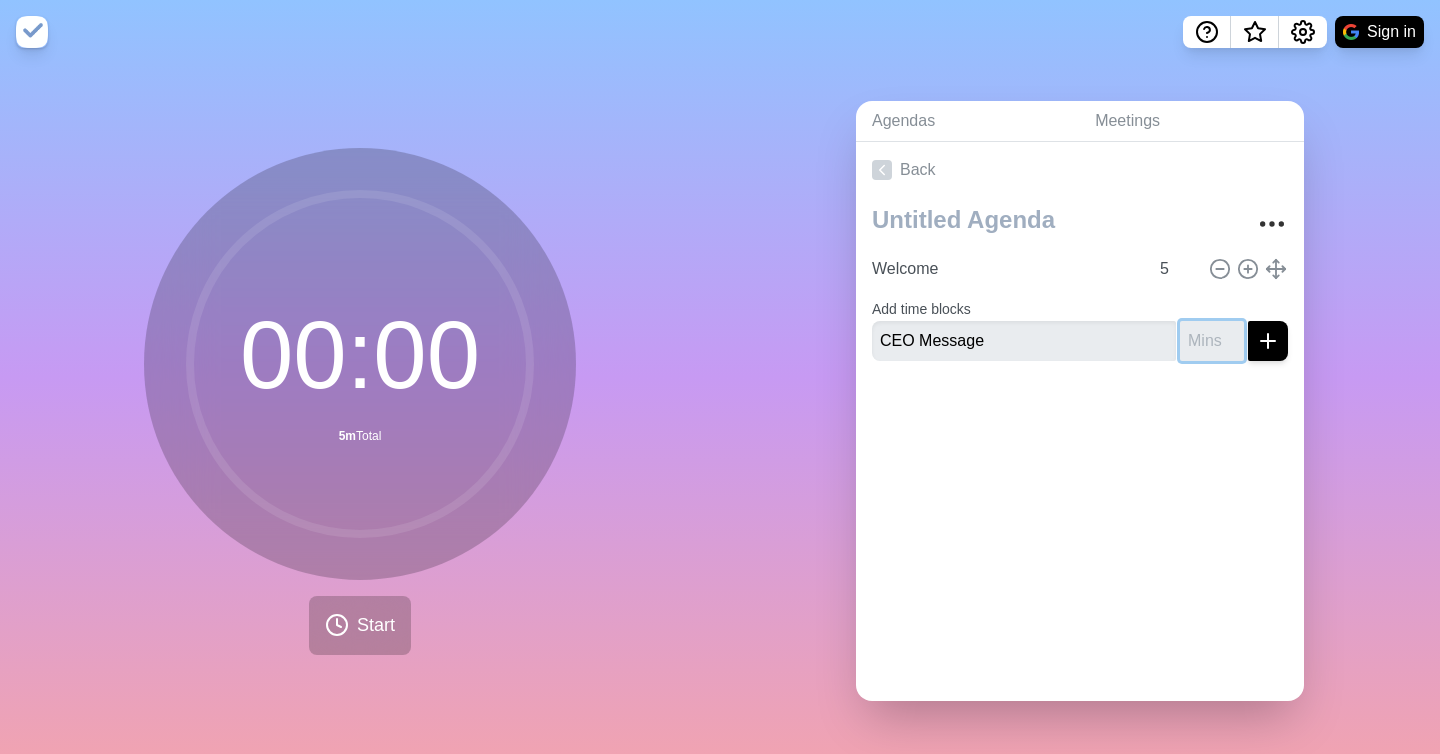 click at bounding box center (1212, 341) 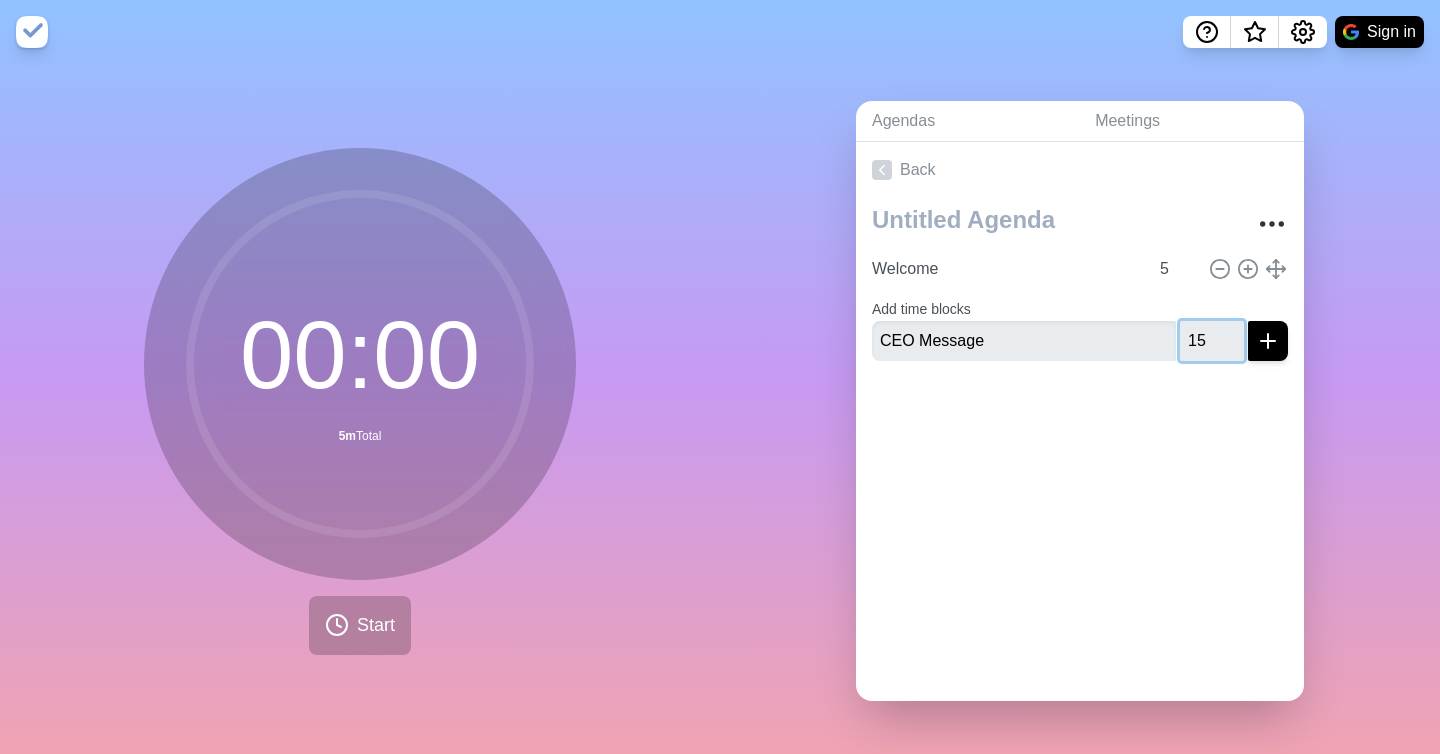 type on "15" 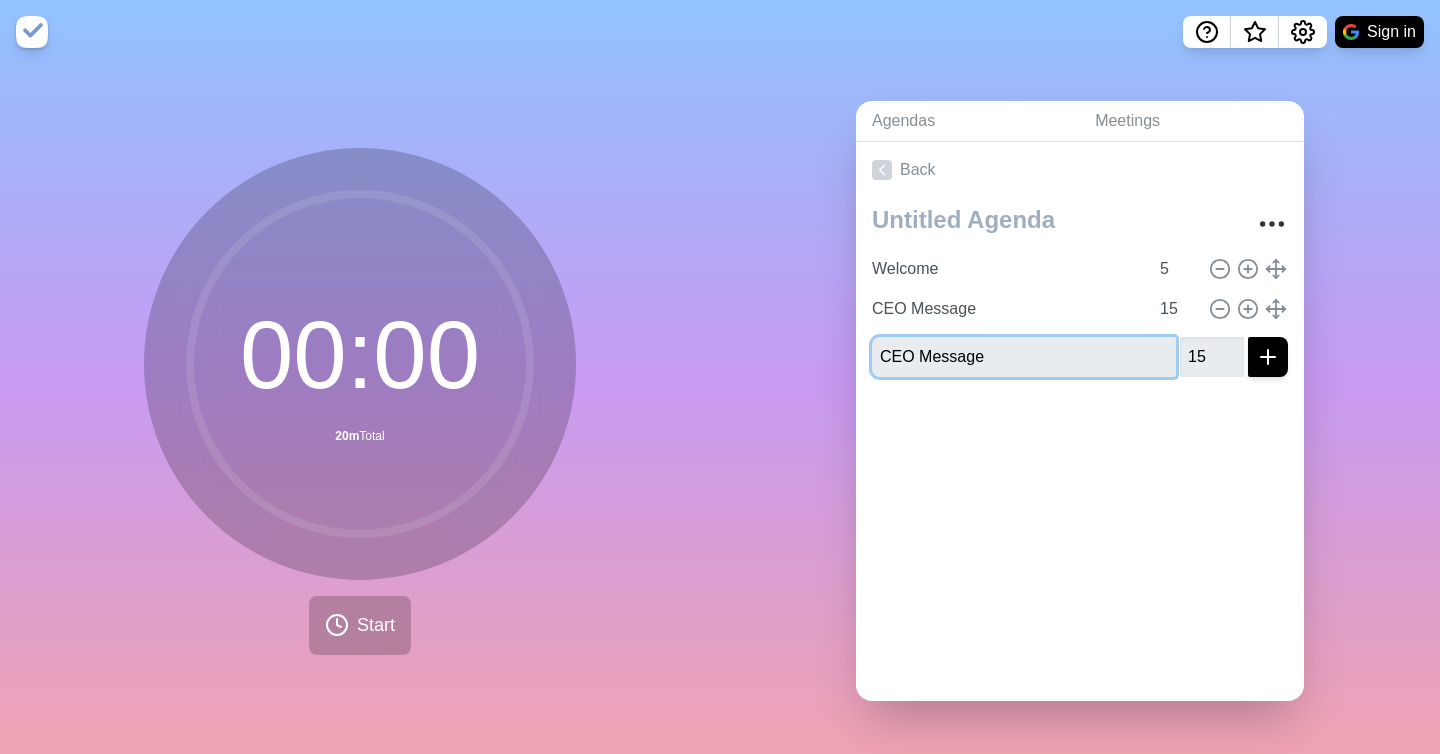 type 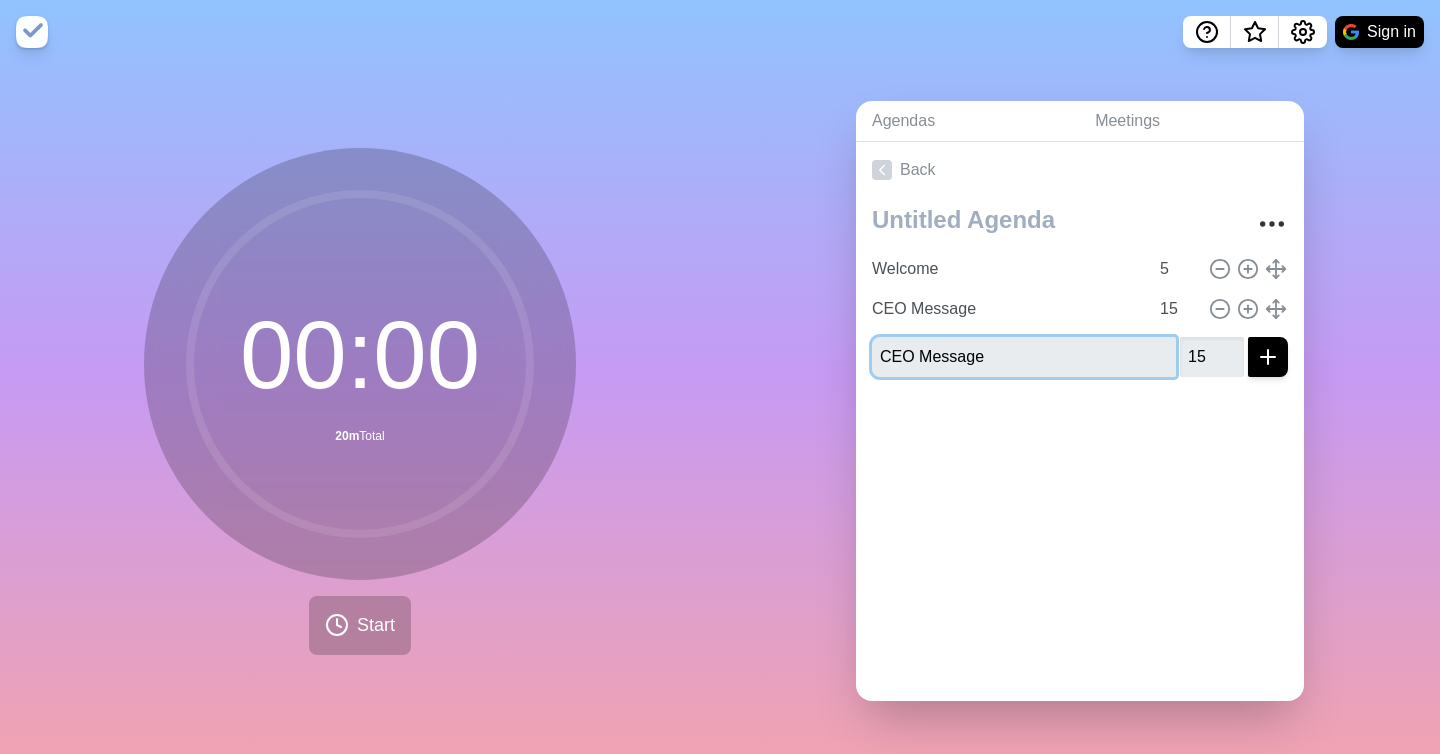 type 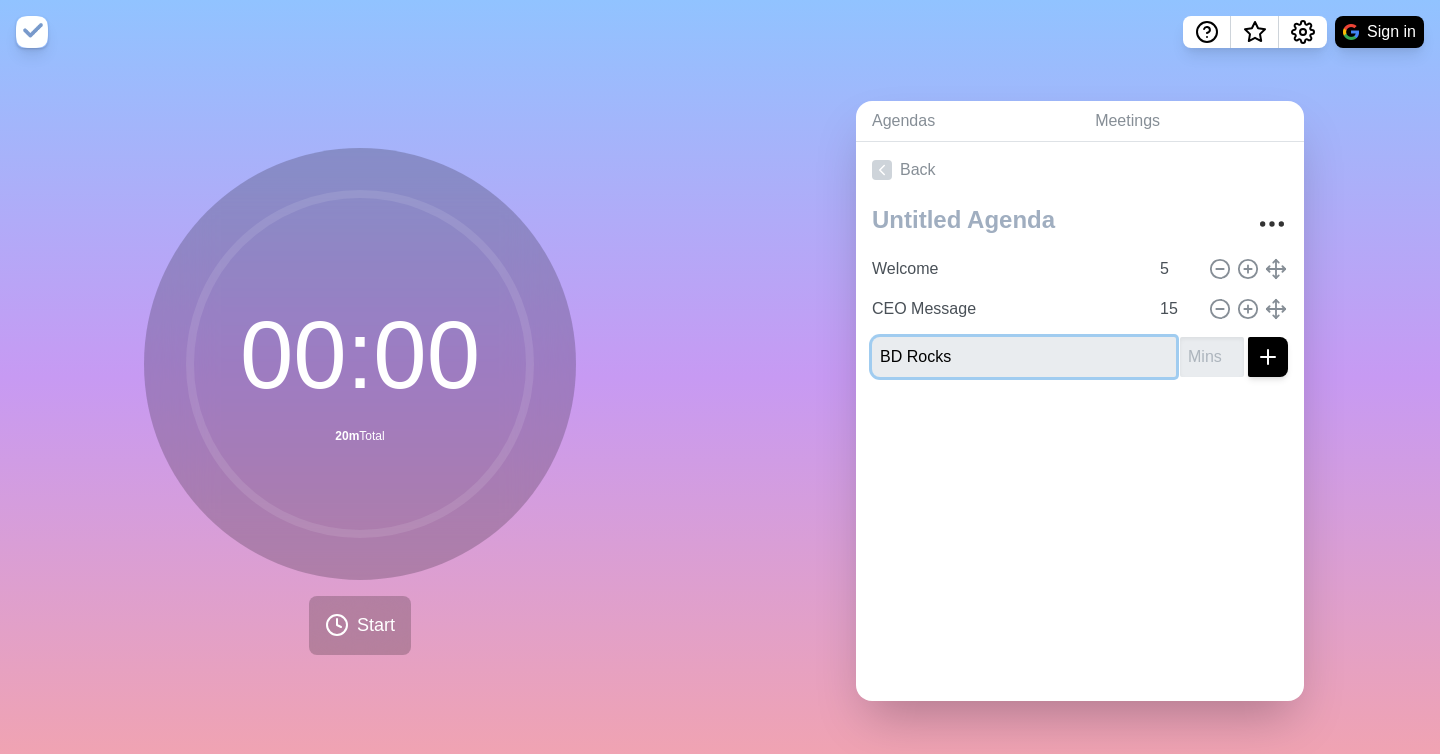 type on "BD Rocks" 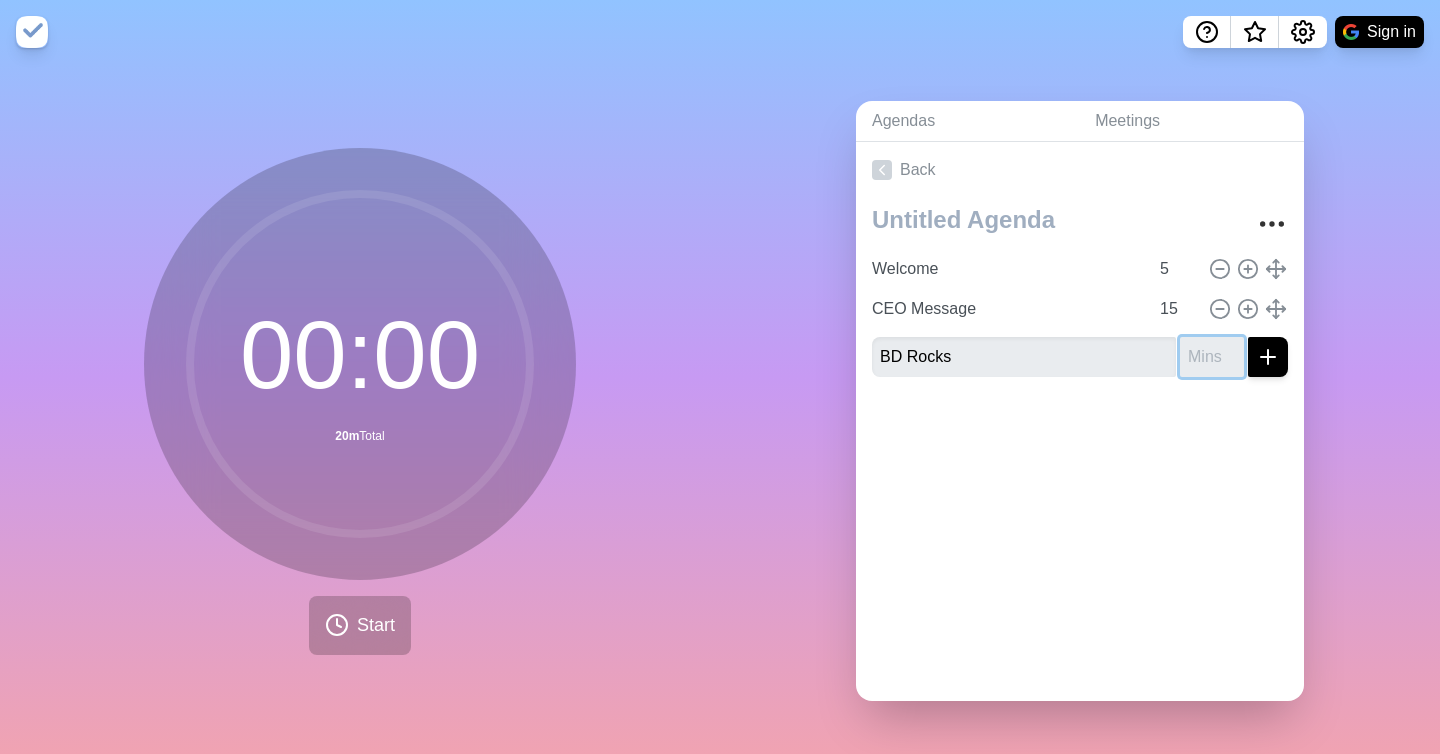 click at bounding box center (1212, 357) 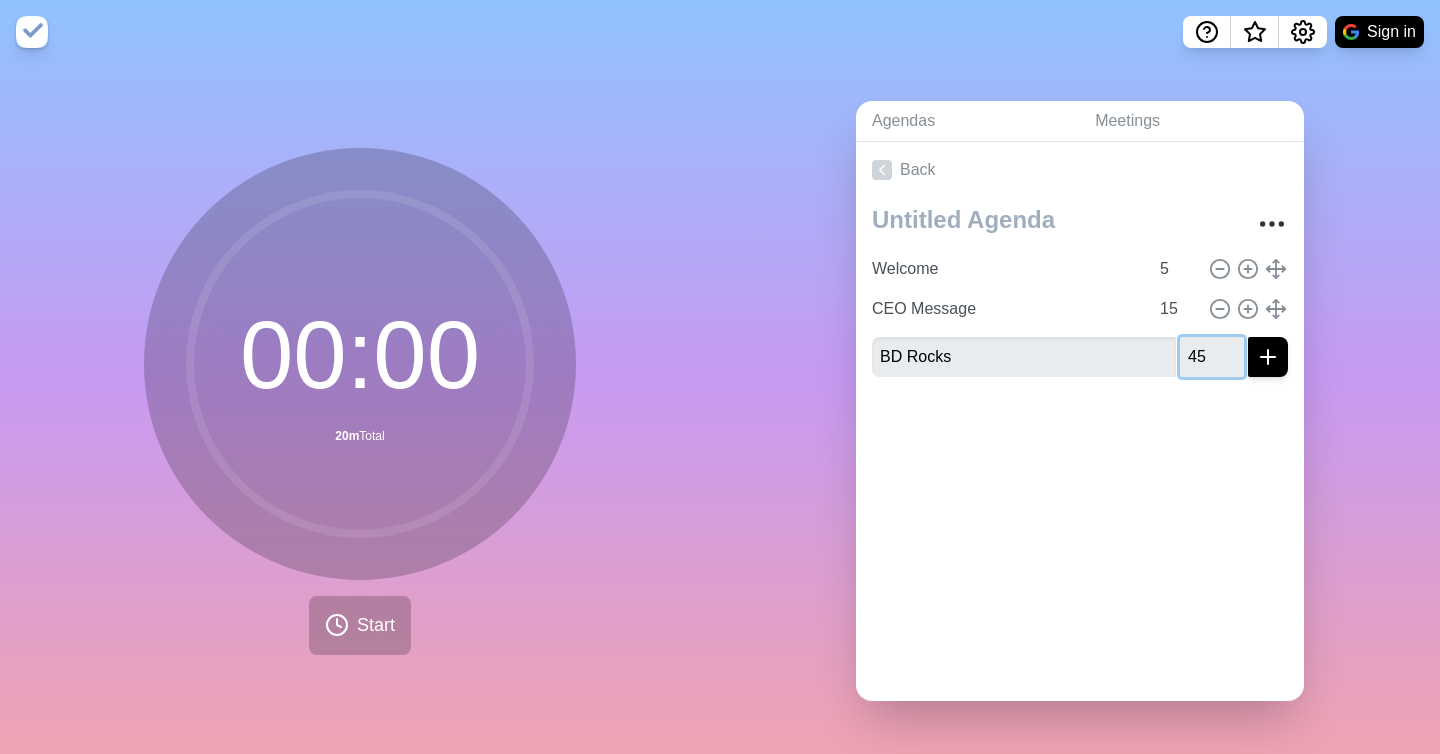 type on "45" 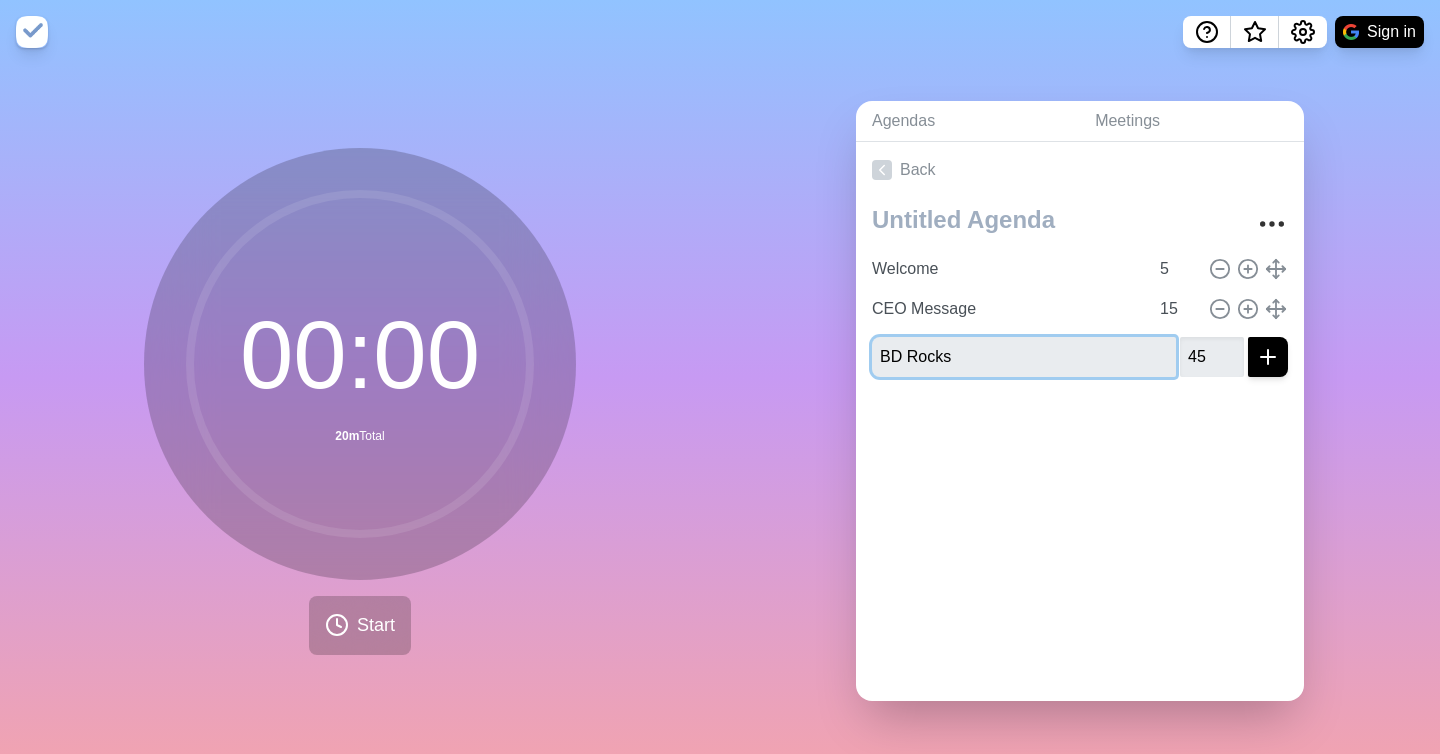 type 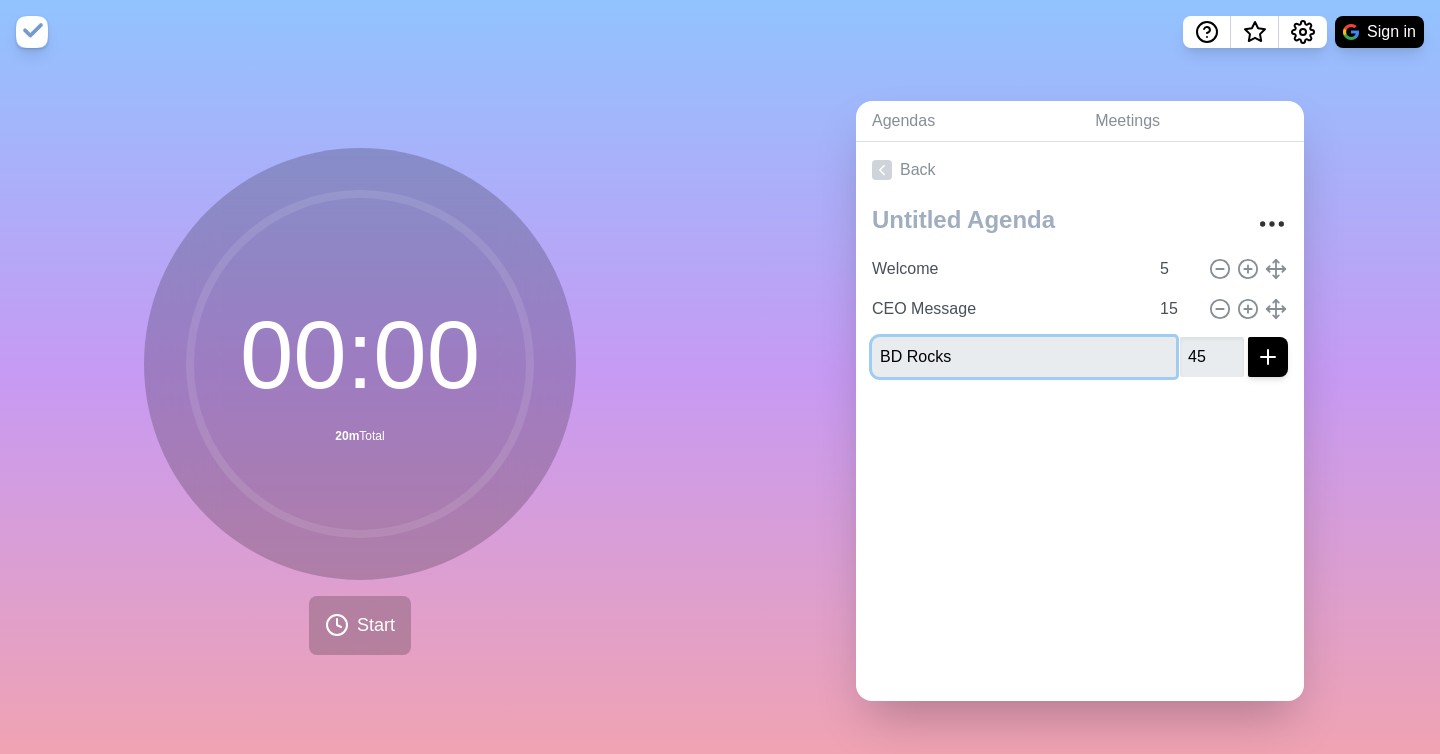 type 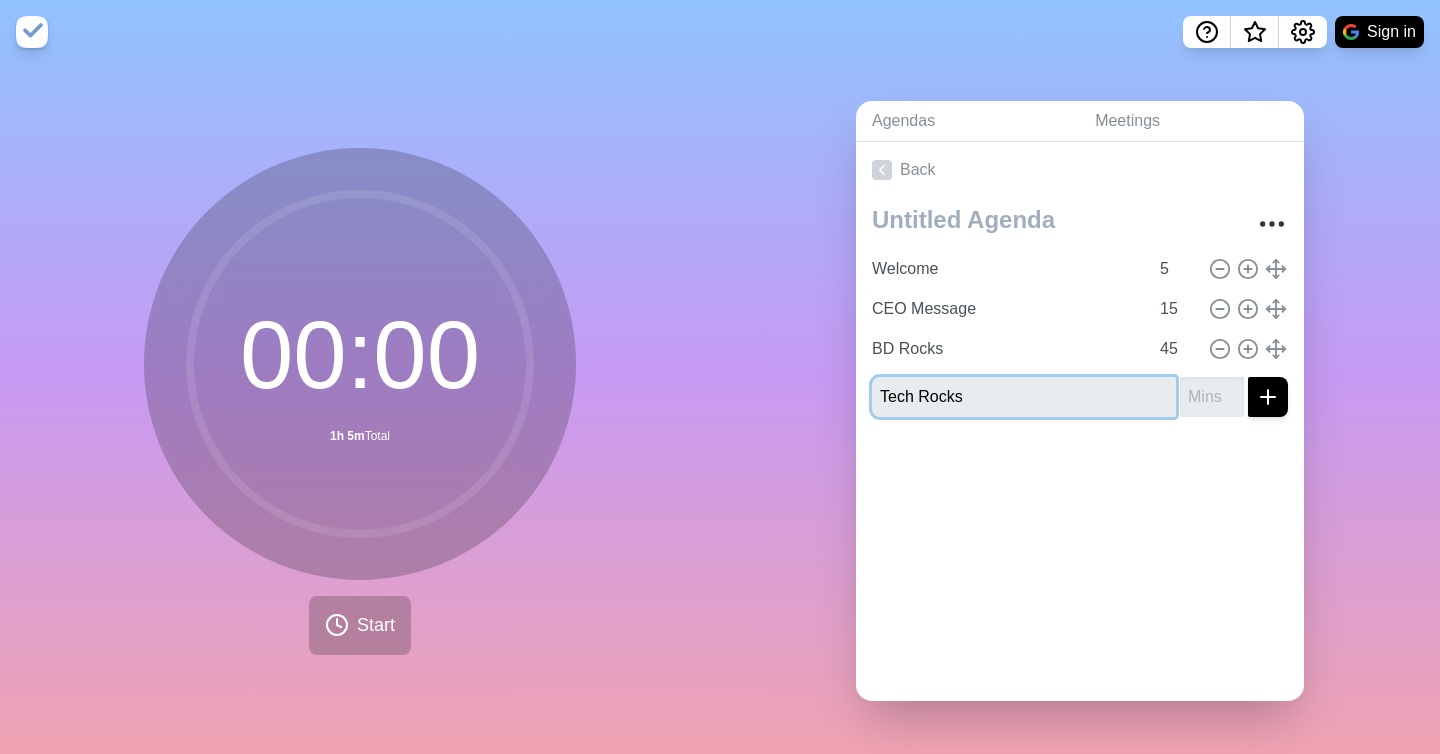 type on "Tech Rocks" 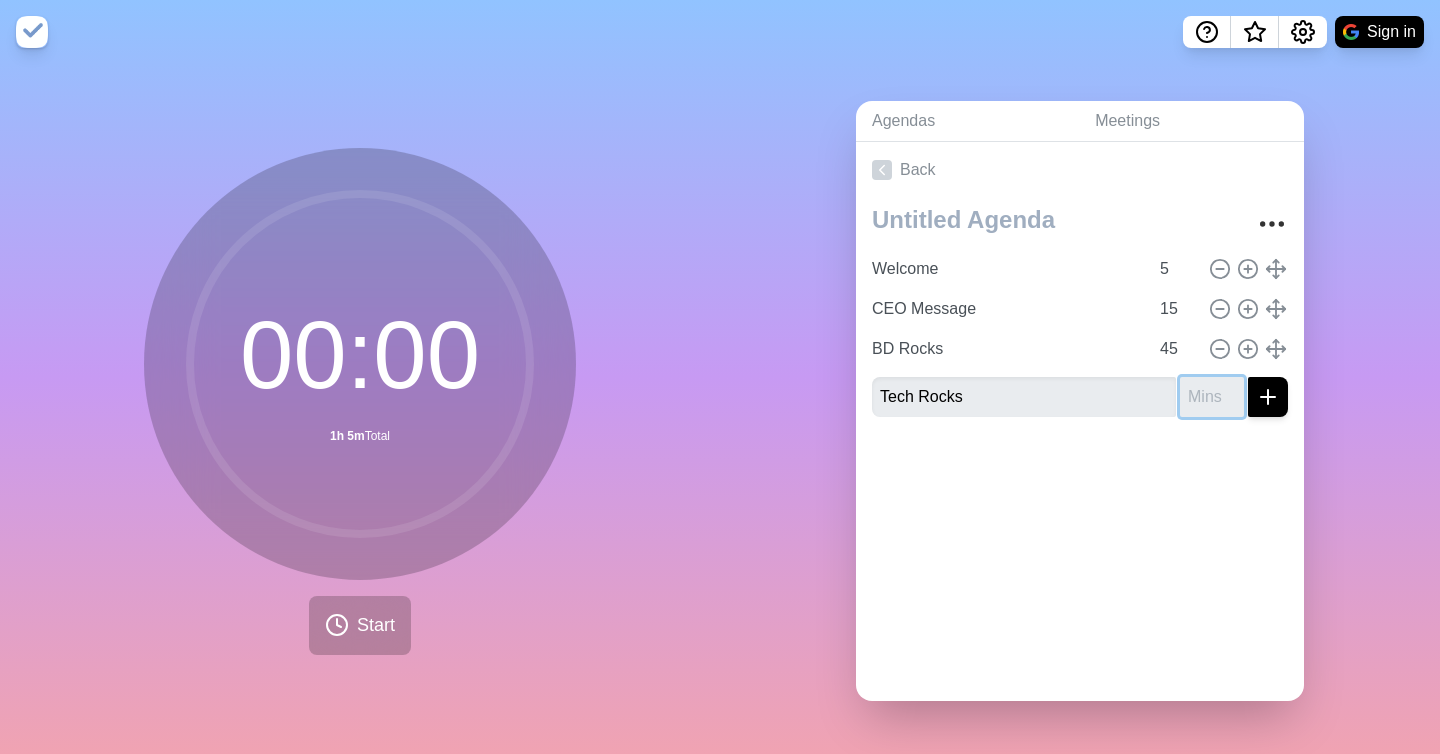 click at bounding box center (1212, 397) 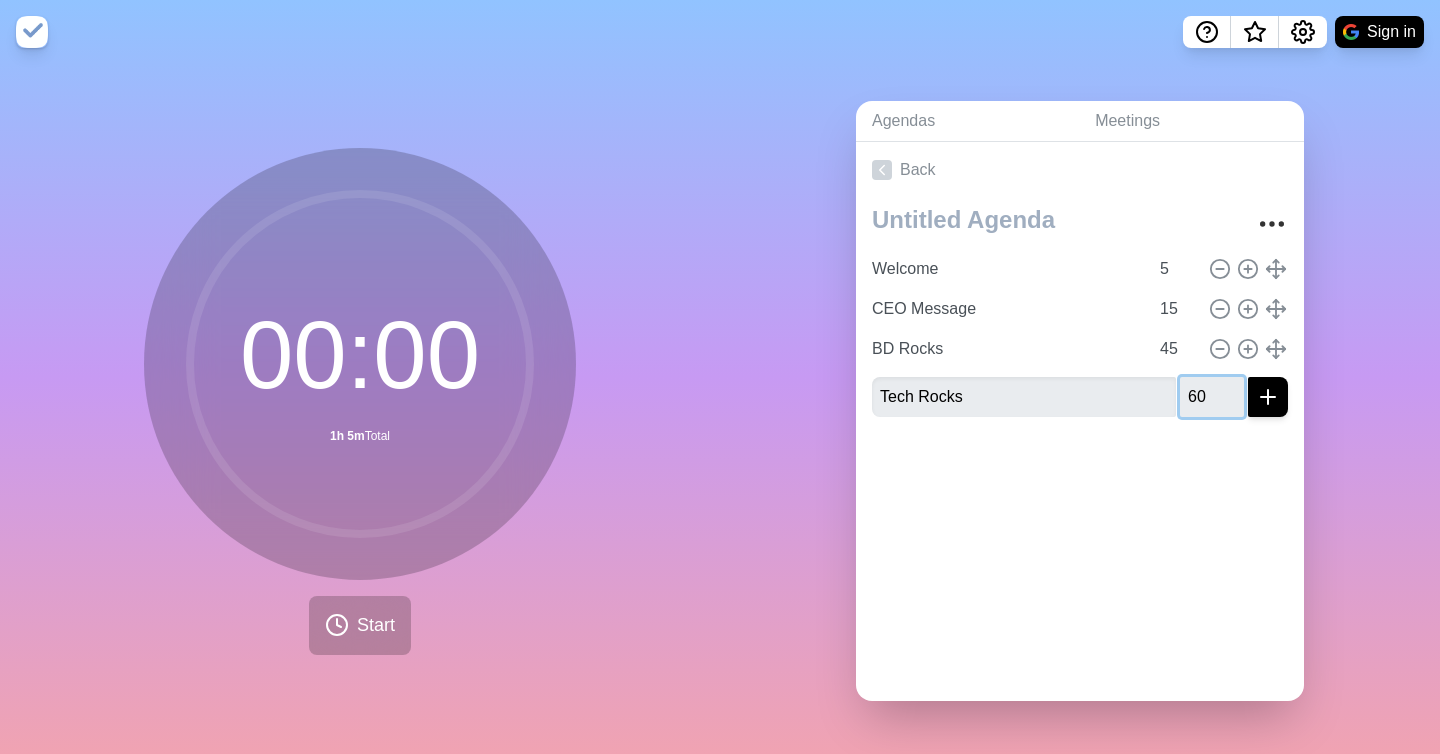 type on "60" 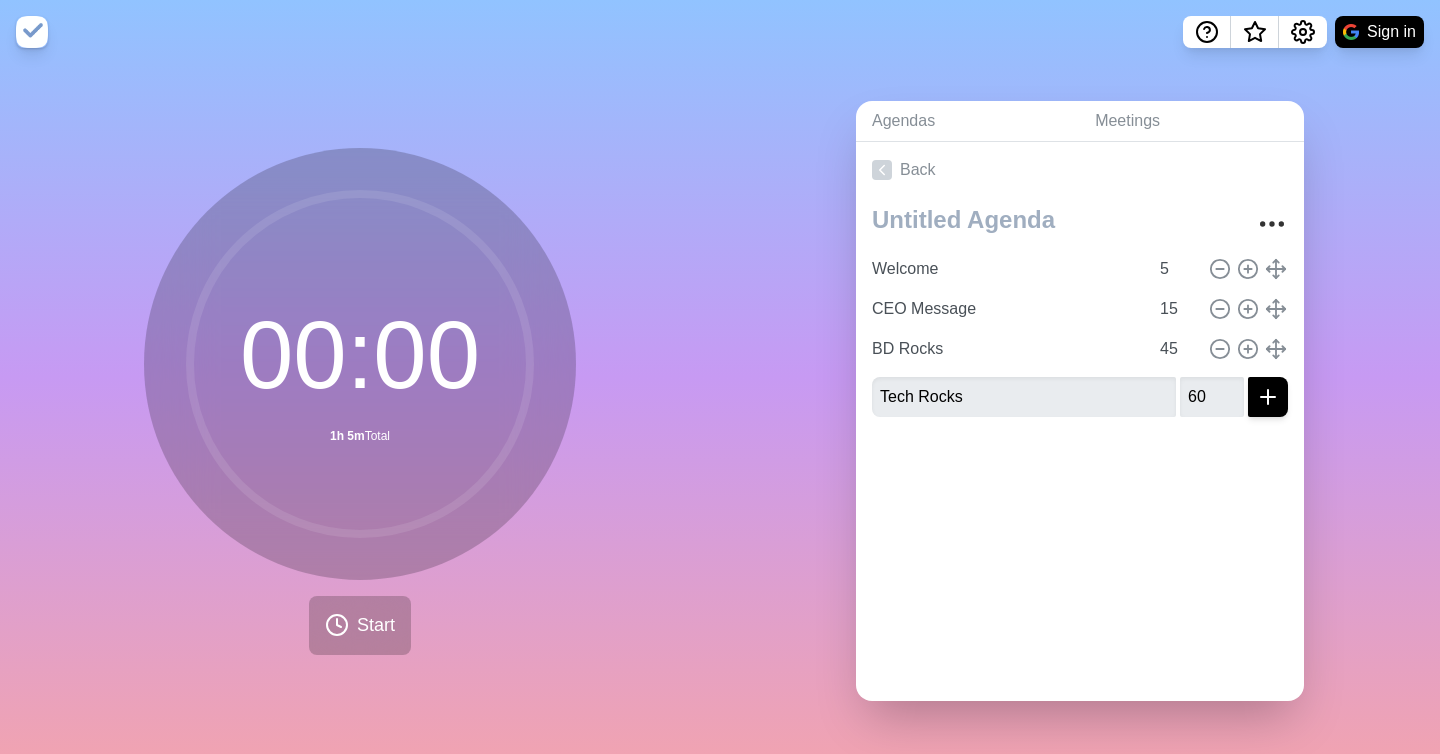 click 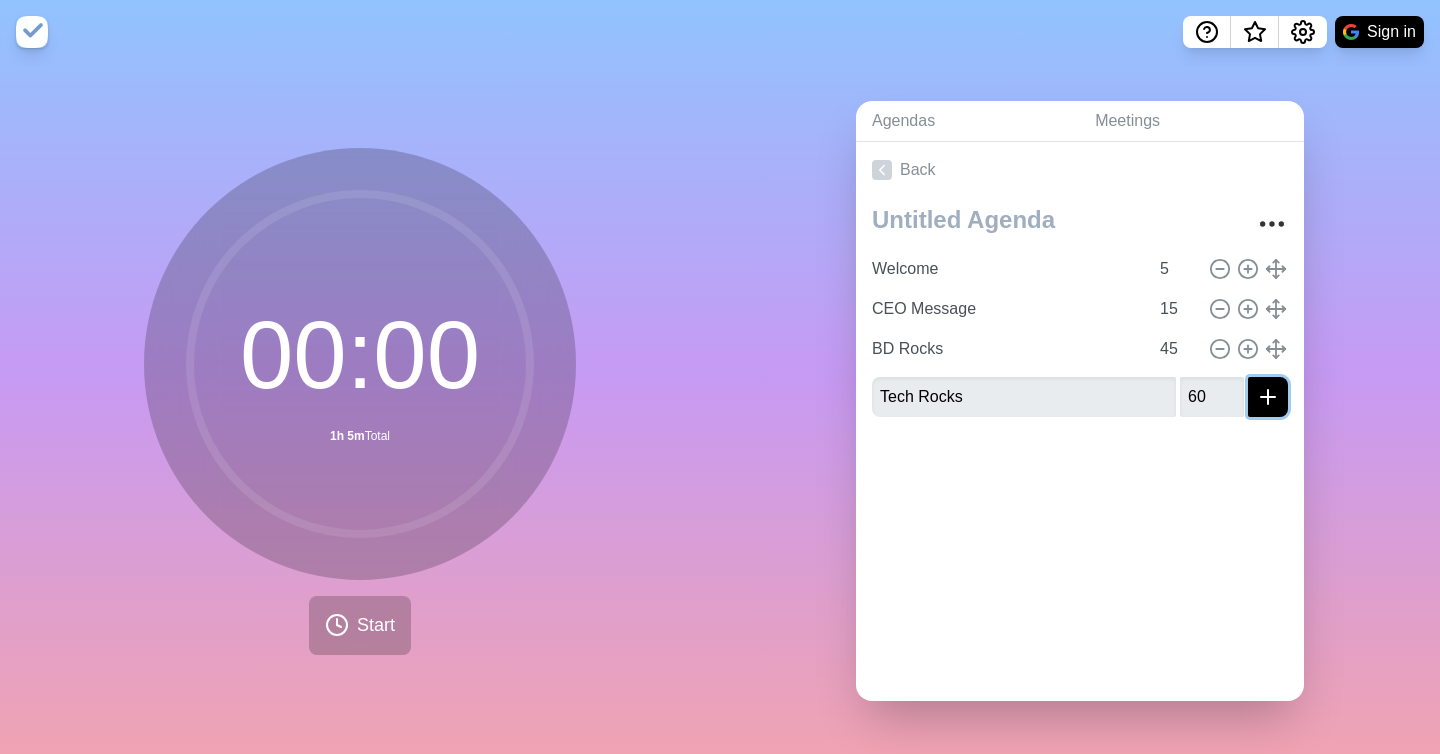 click 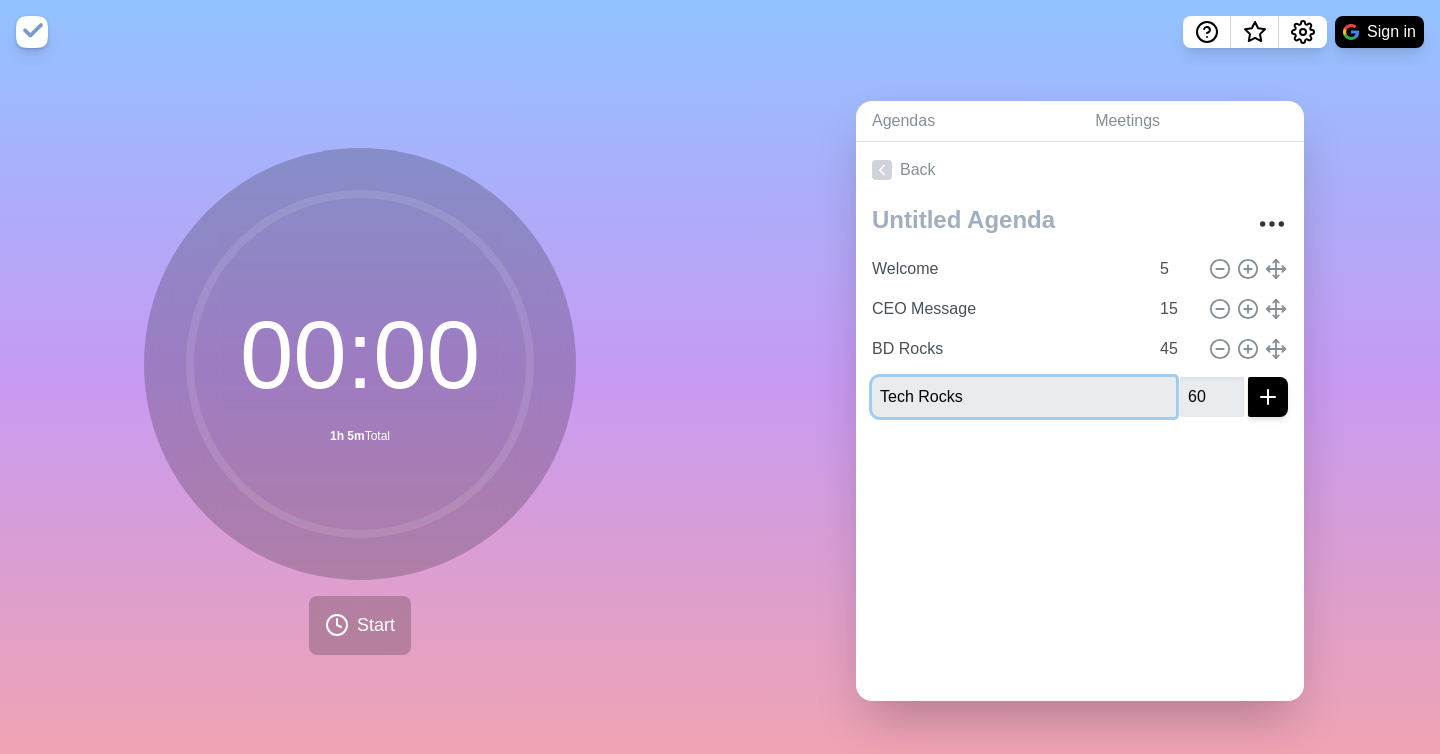type 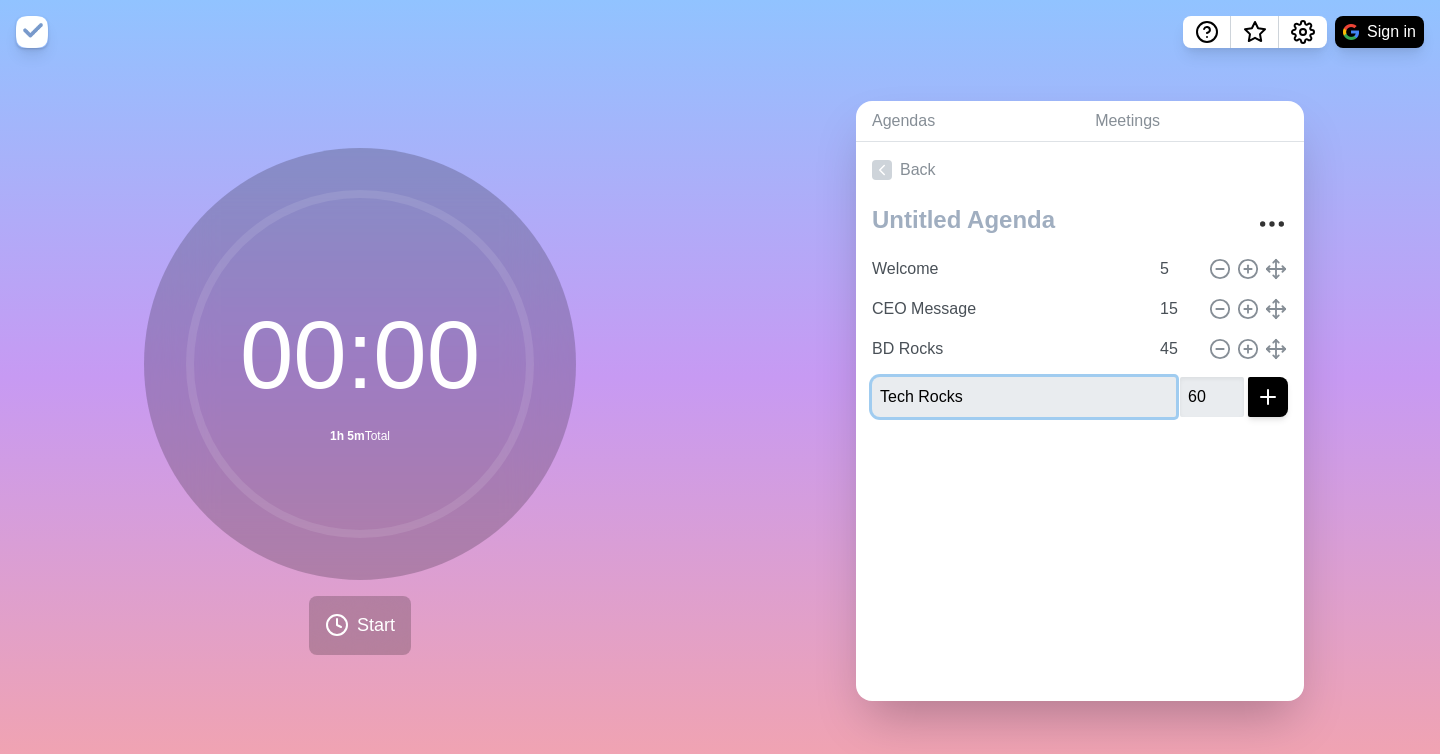 type 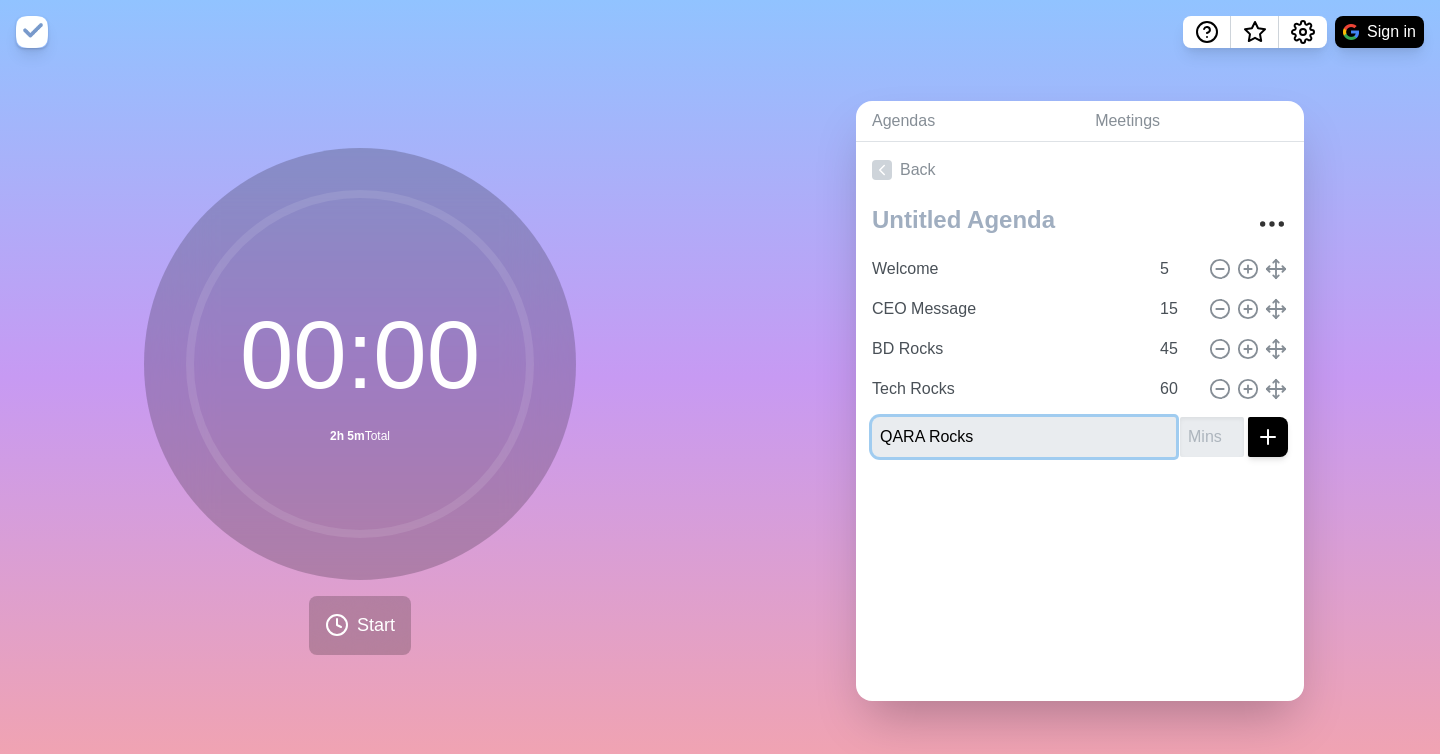 type on "QARA Rocks" 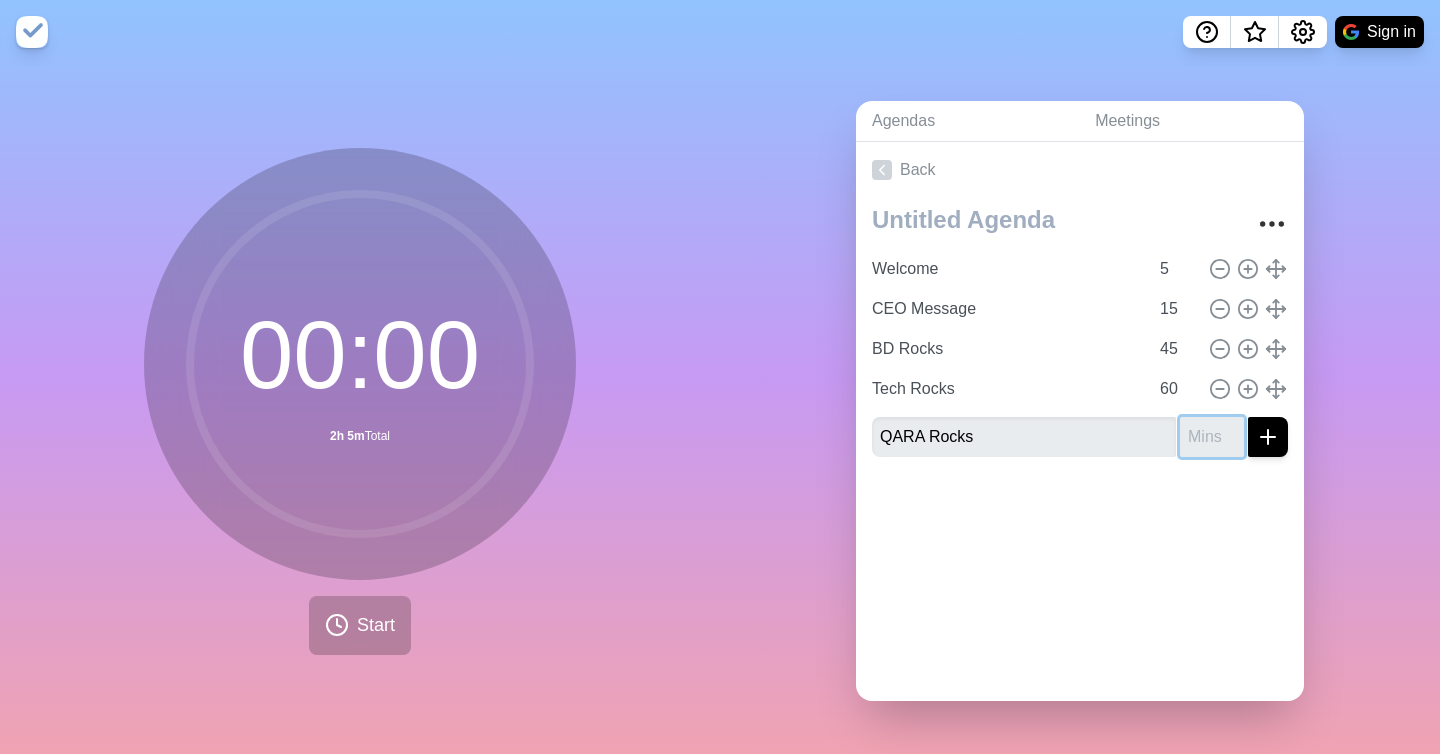 click at bounding box center (1212, 437) 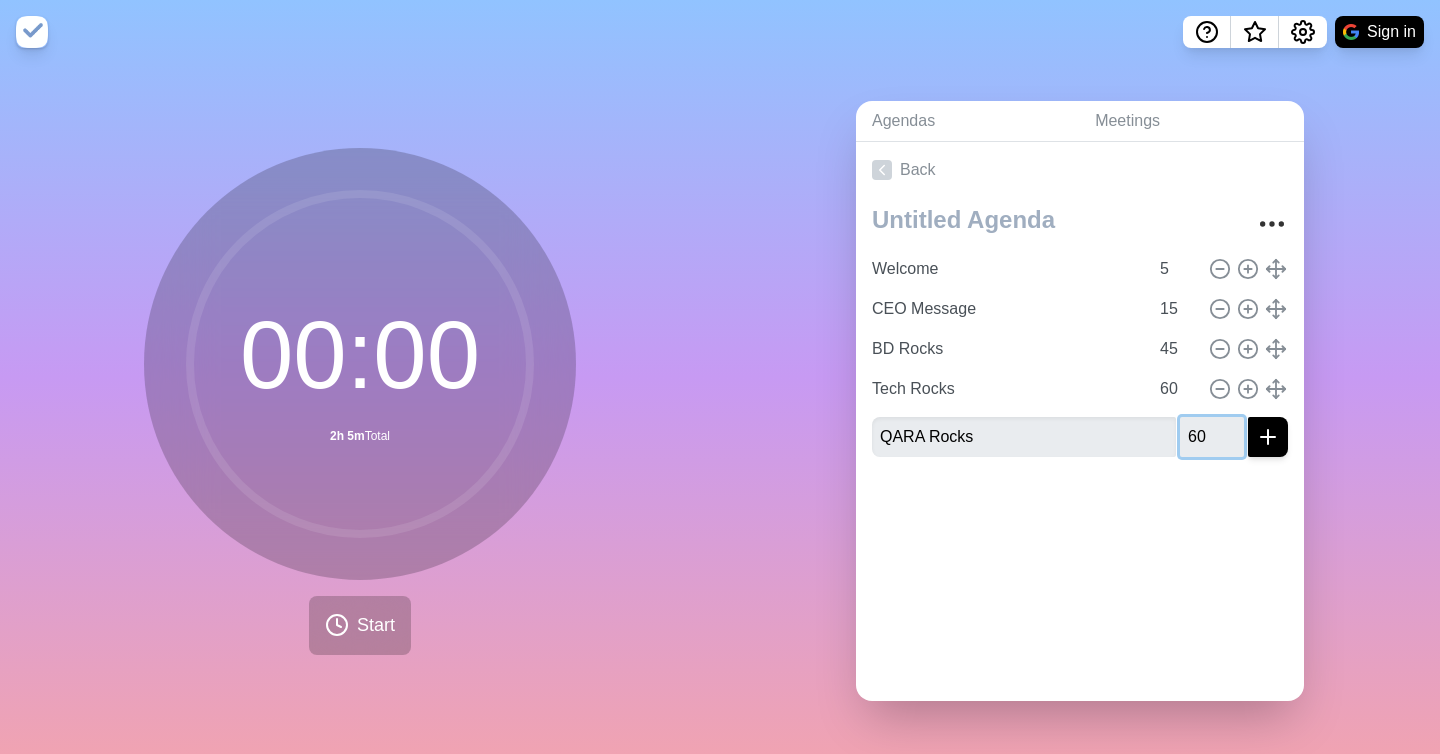 type on "60" 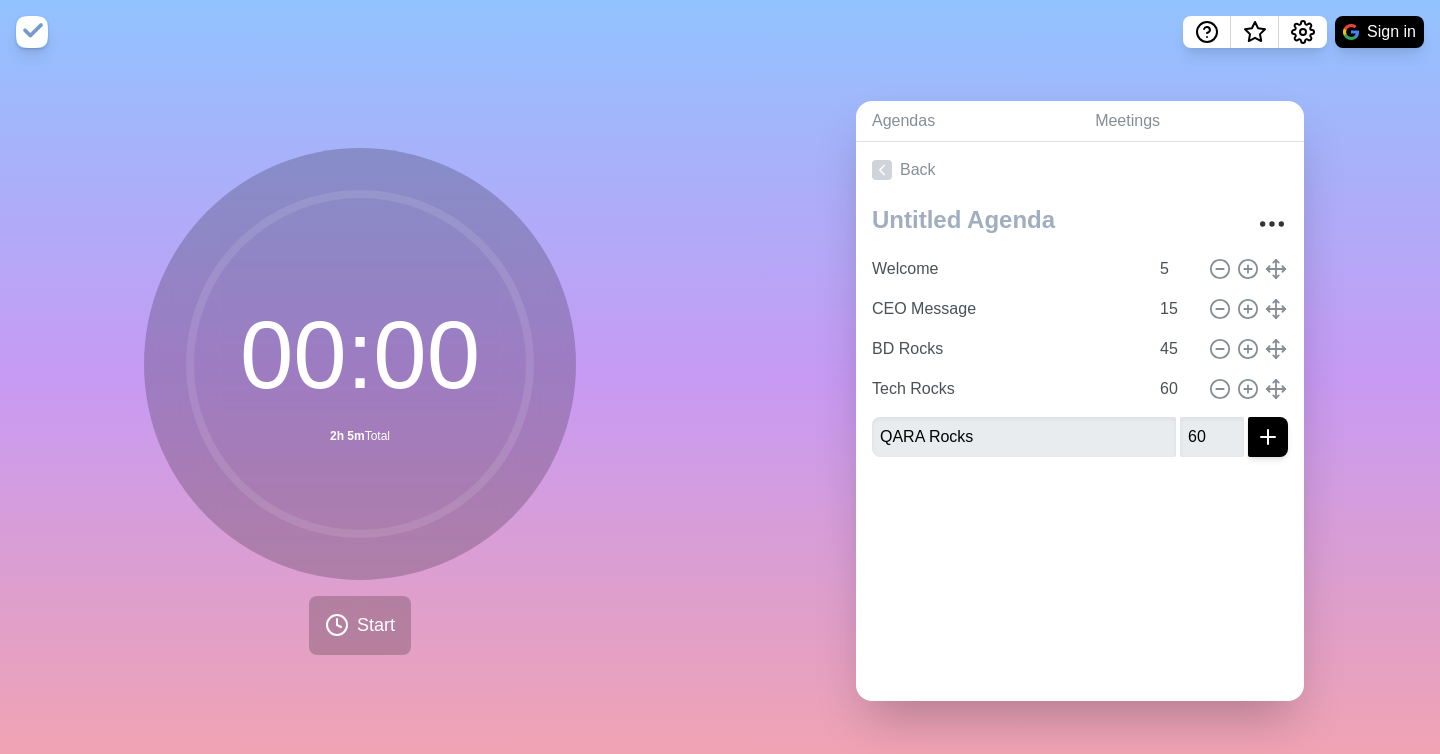 click 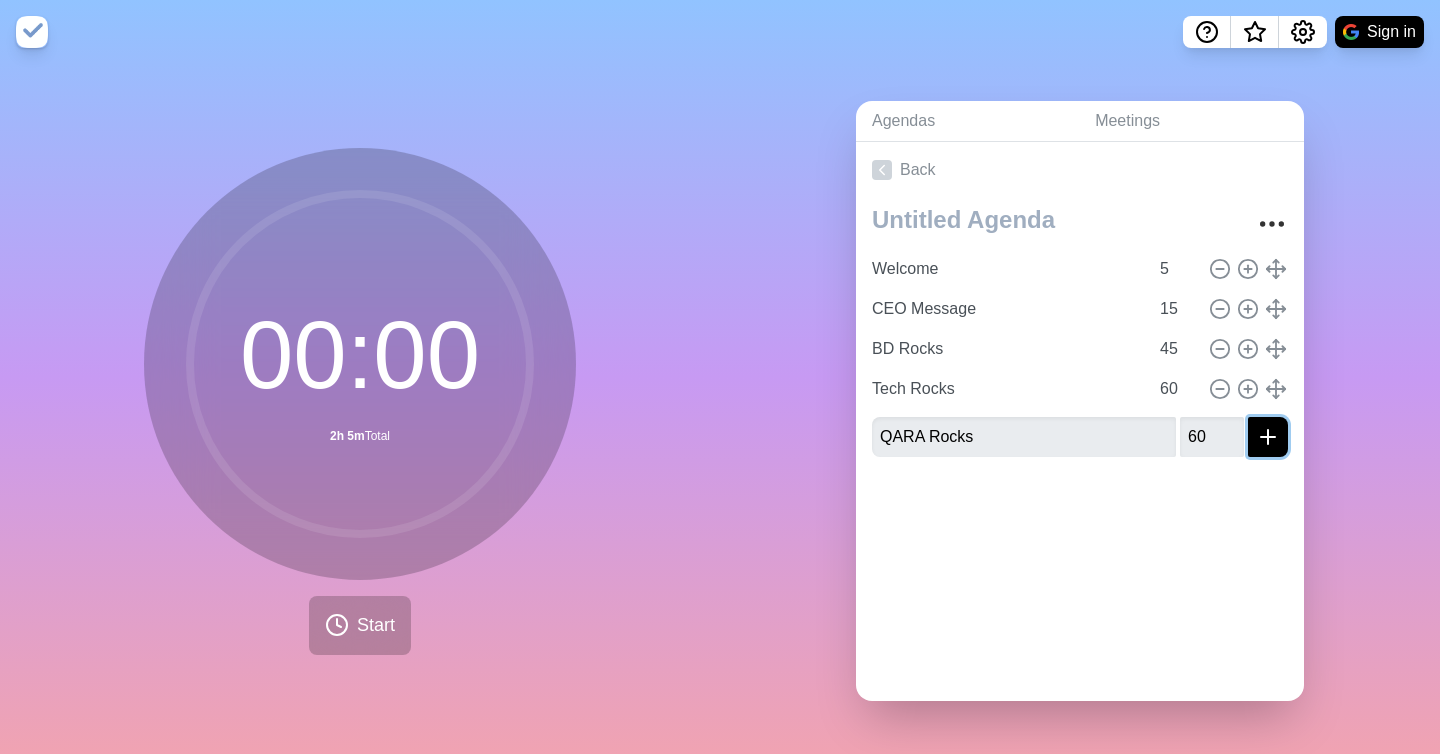 click 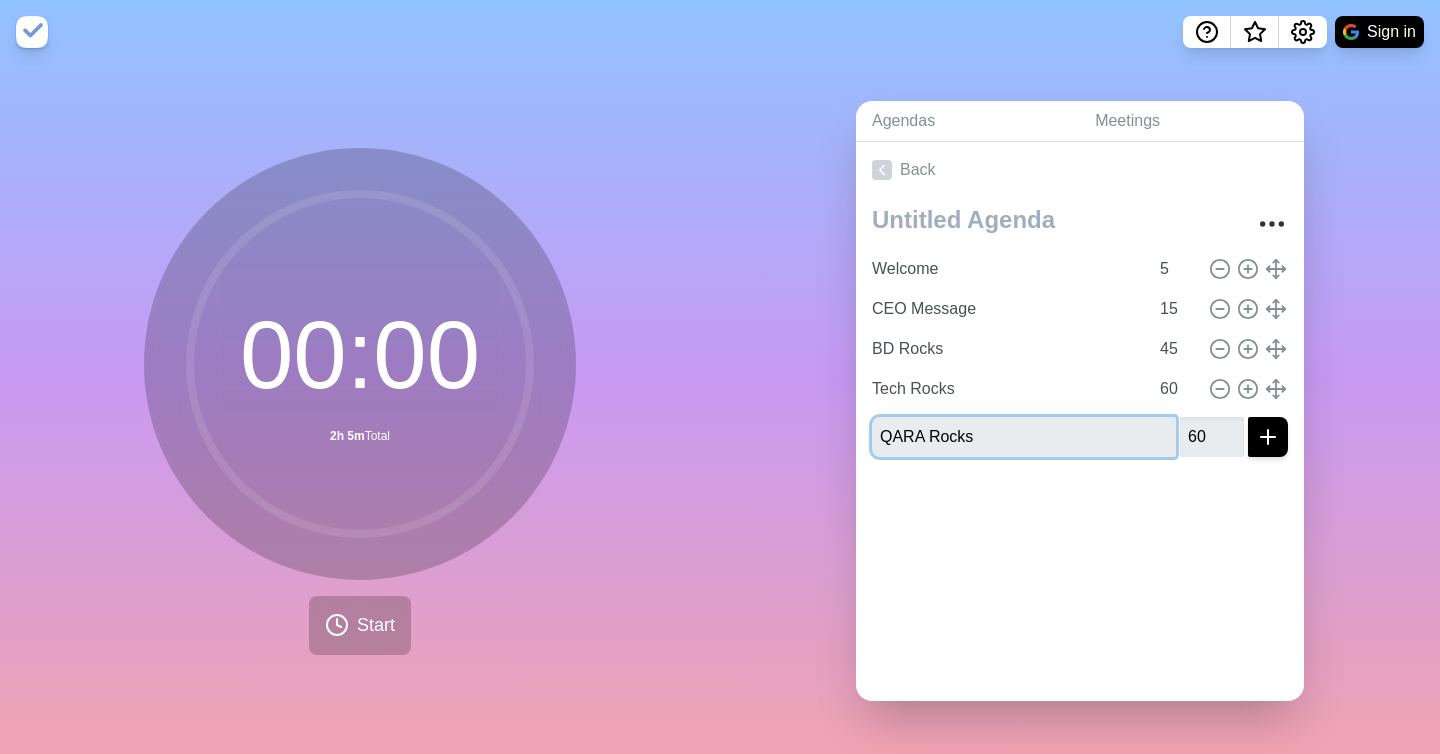 type 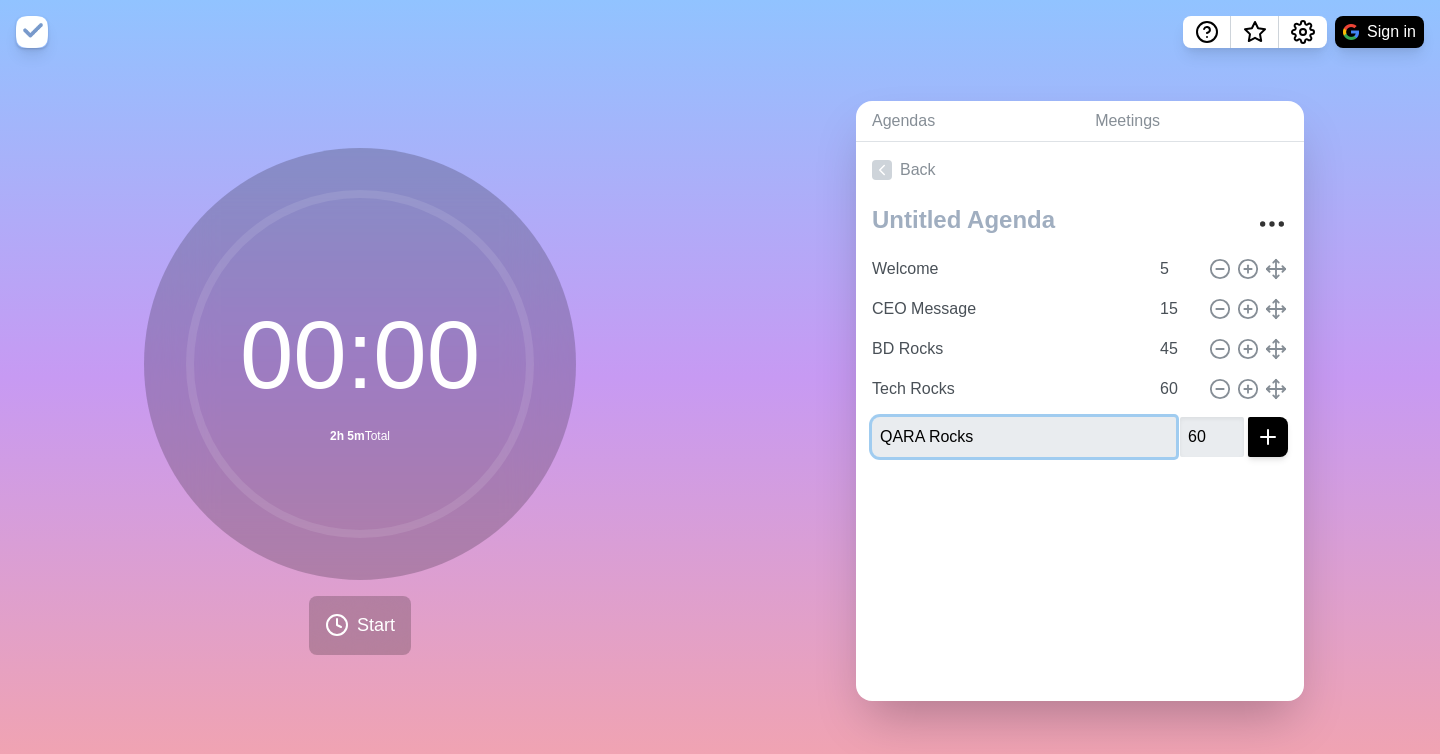 type 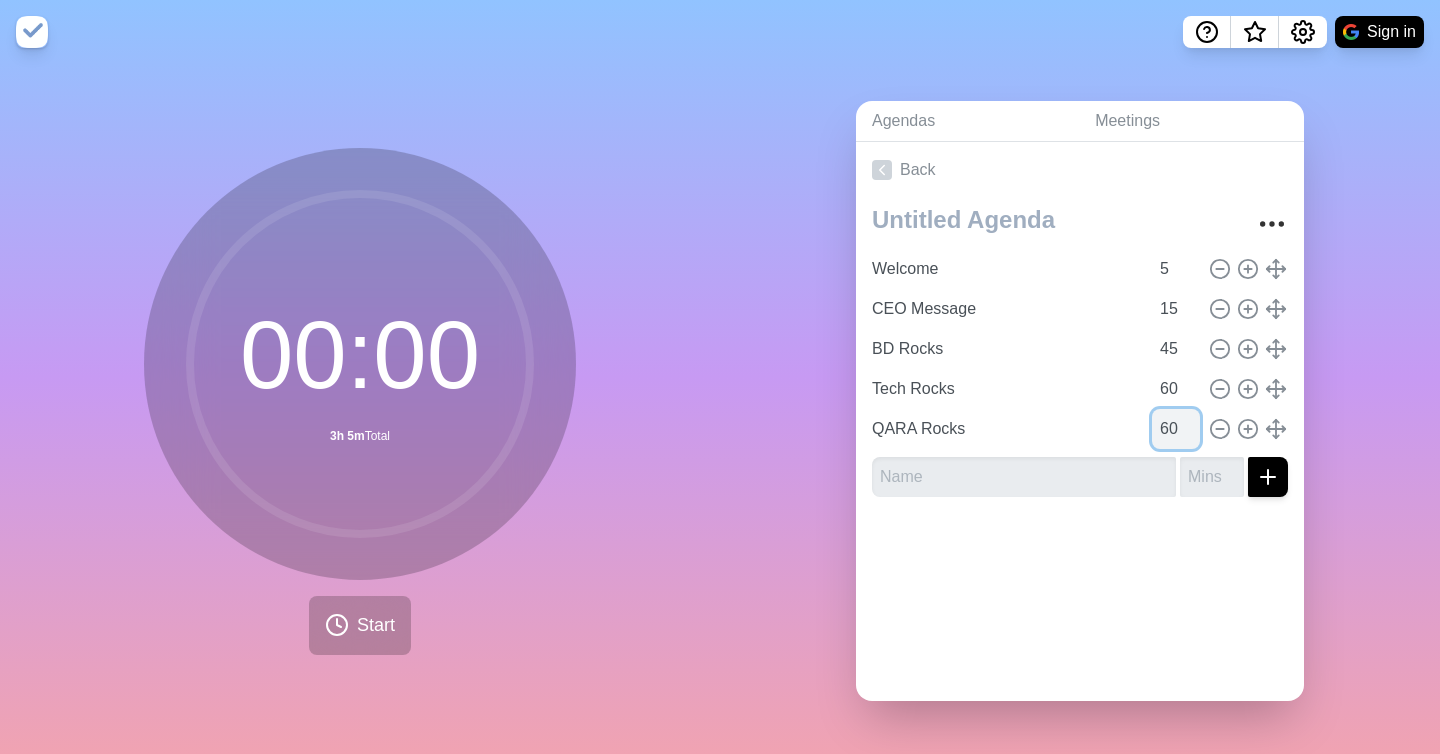 click on "60" at bounding box center [1176, 429] 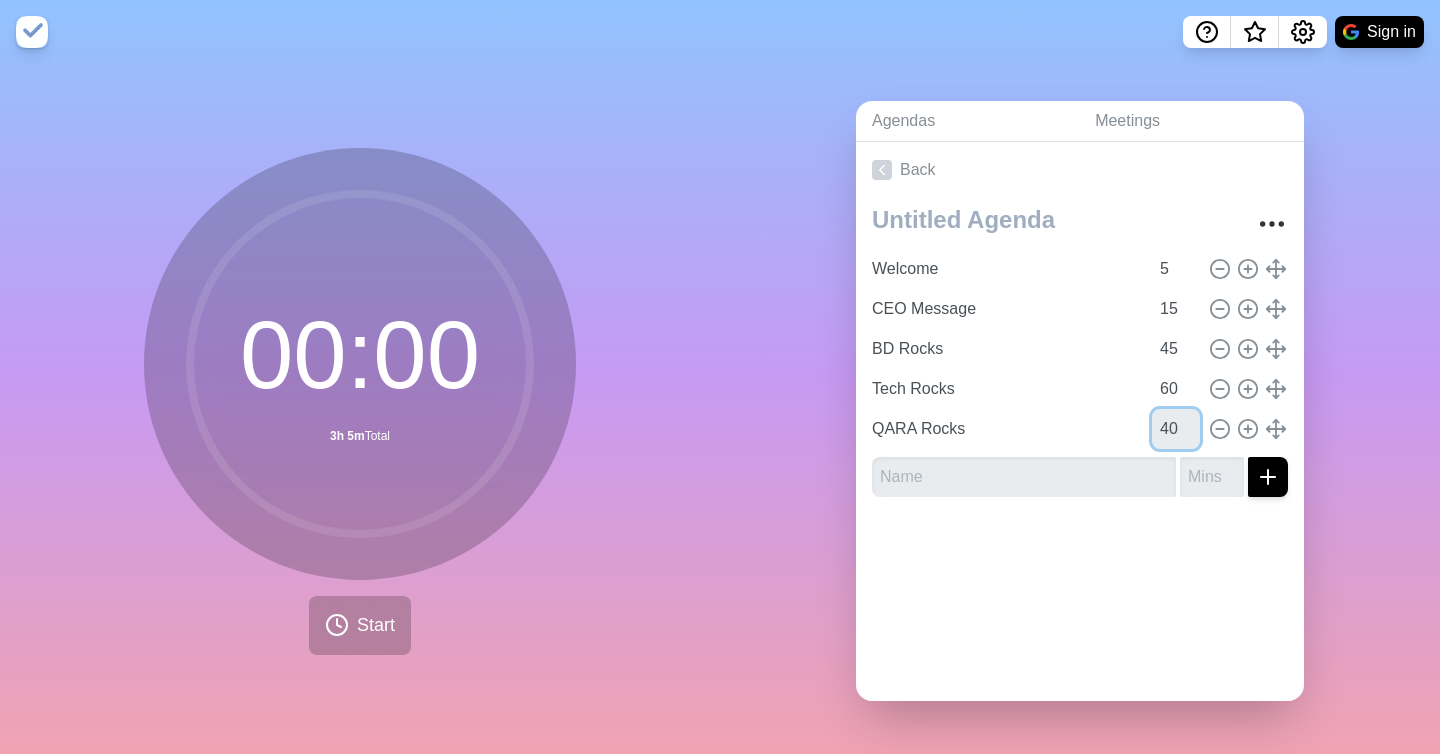 type on "40" 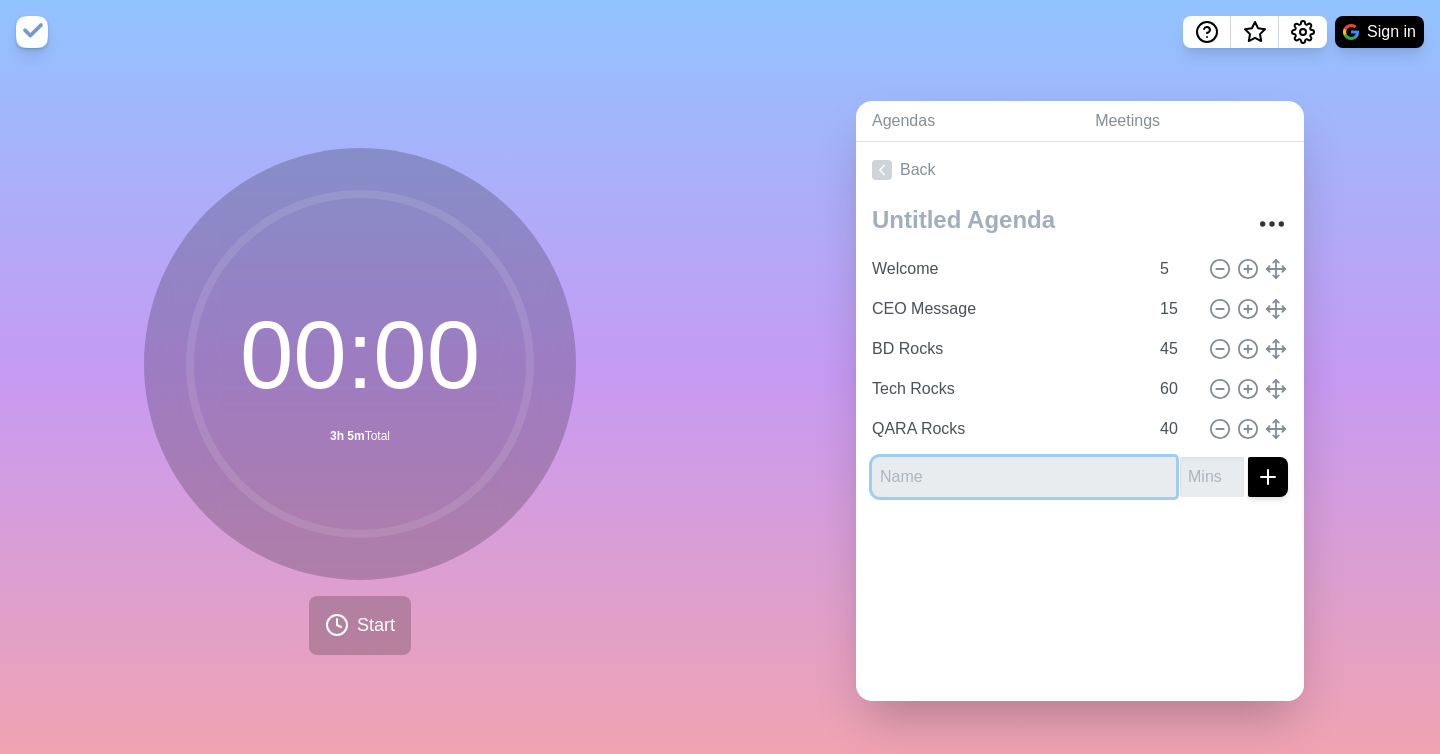 click at bounding box center (1024, 477) 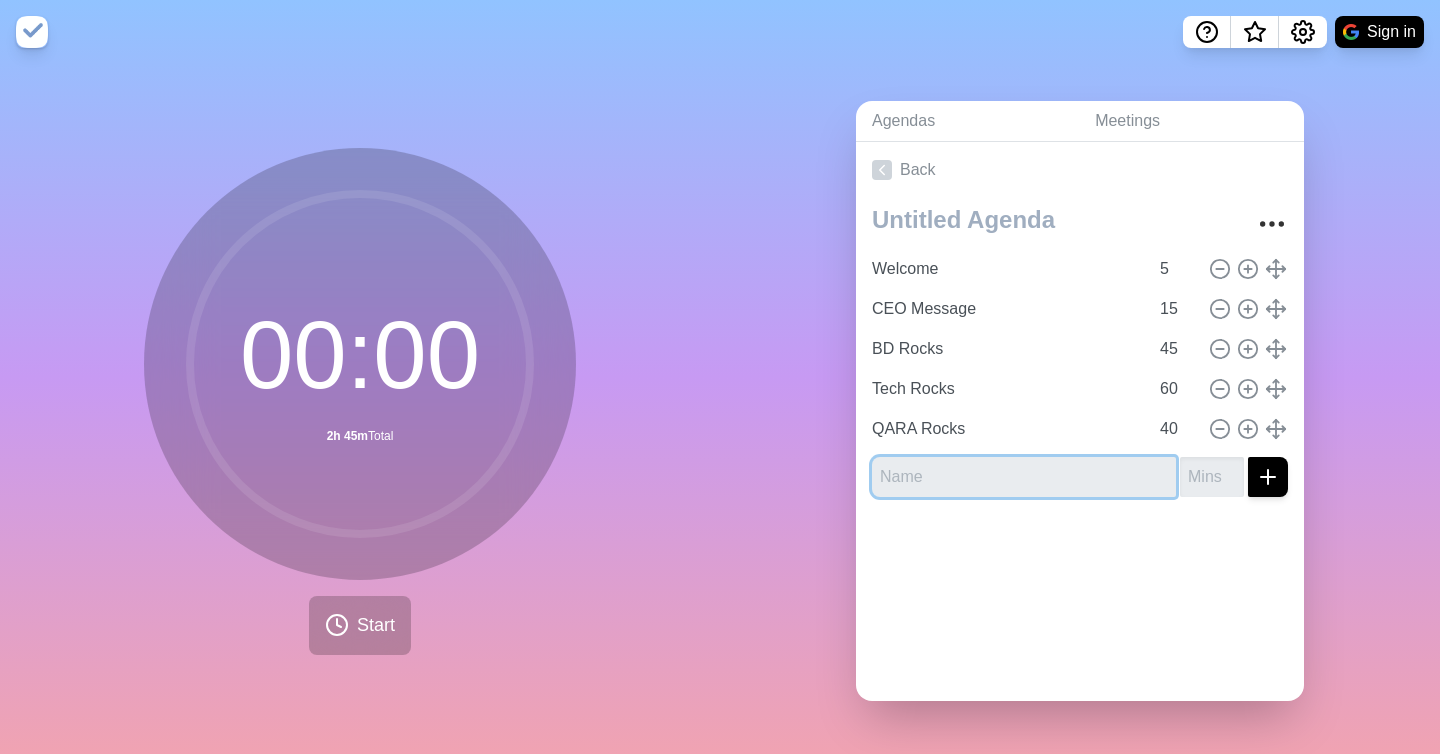 click at bounding box center (1024, 477) 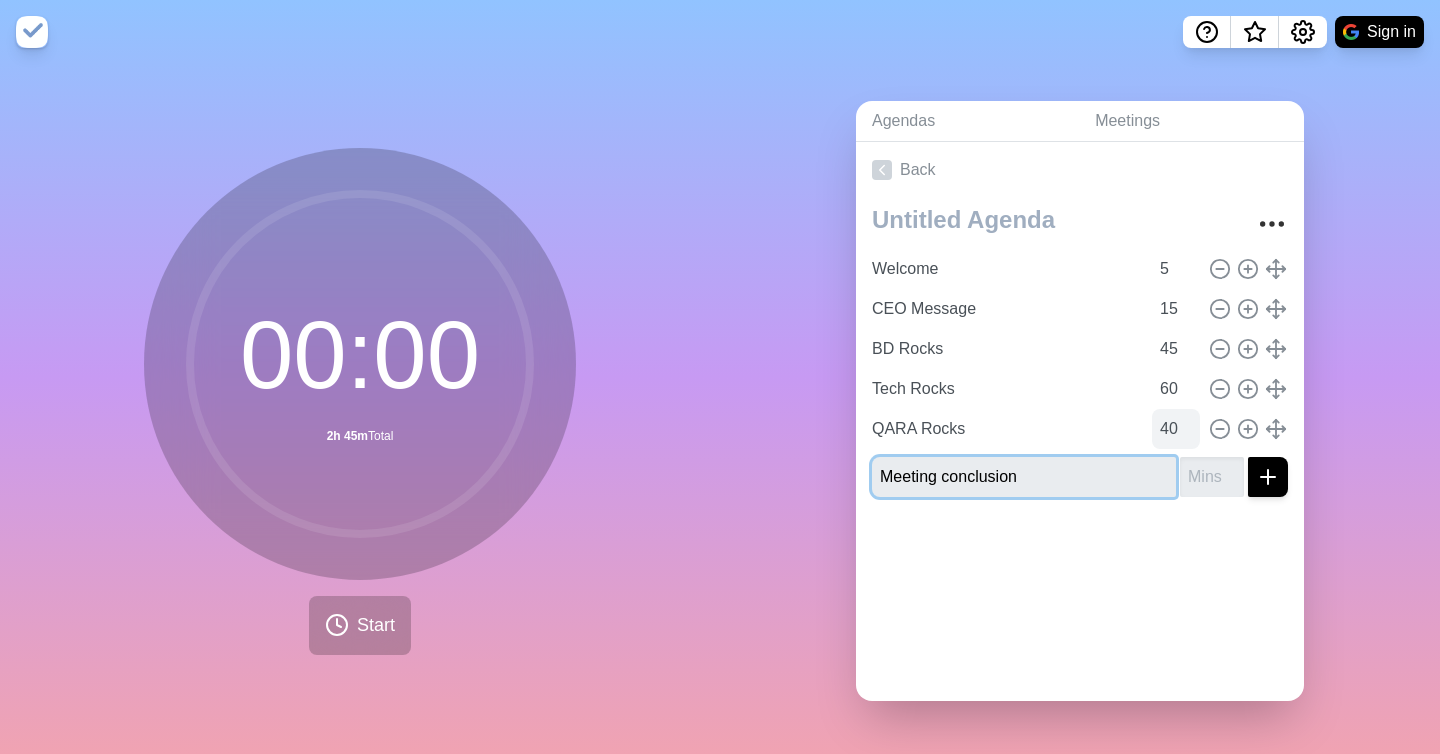 type on "Meeting conclusion" 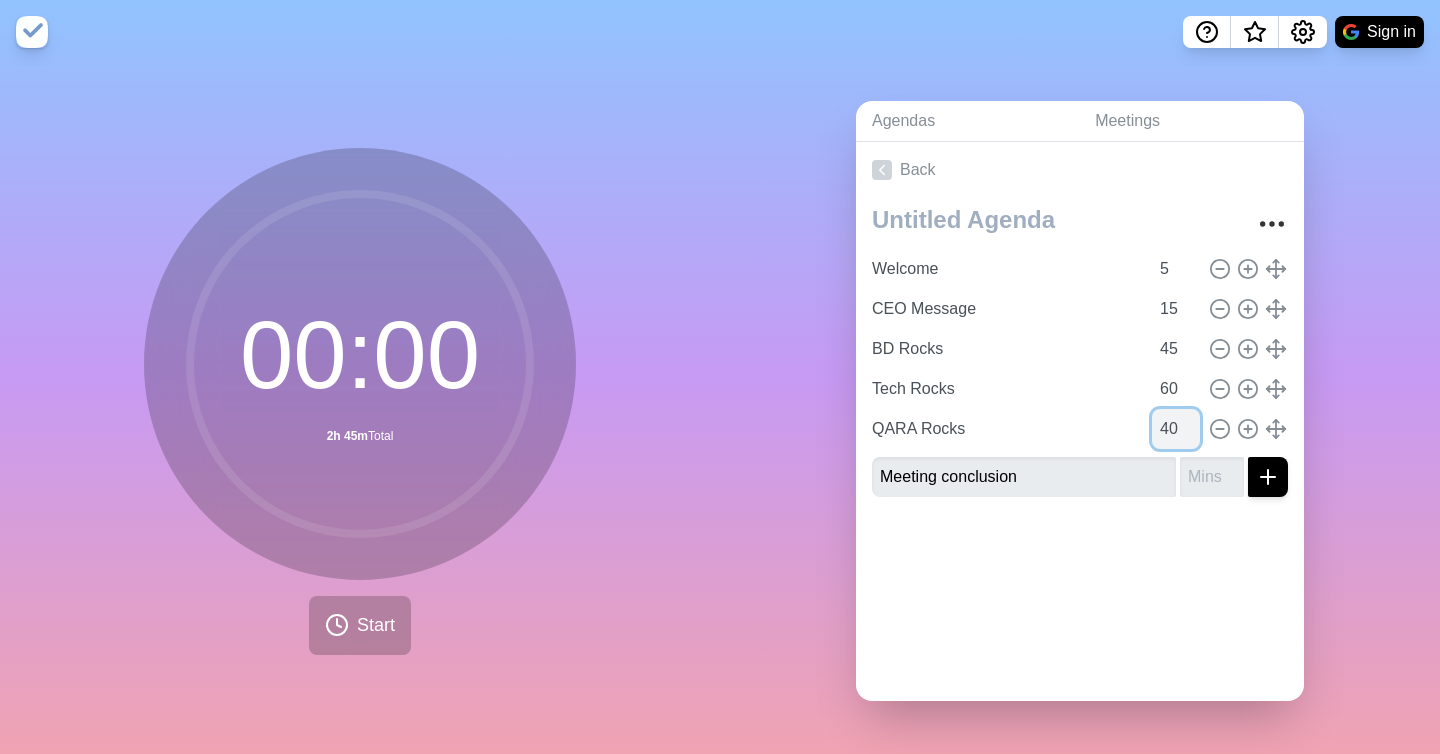 click on "40" at bounding box center (1176, 429) 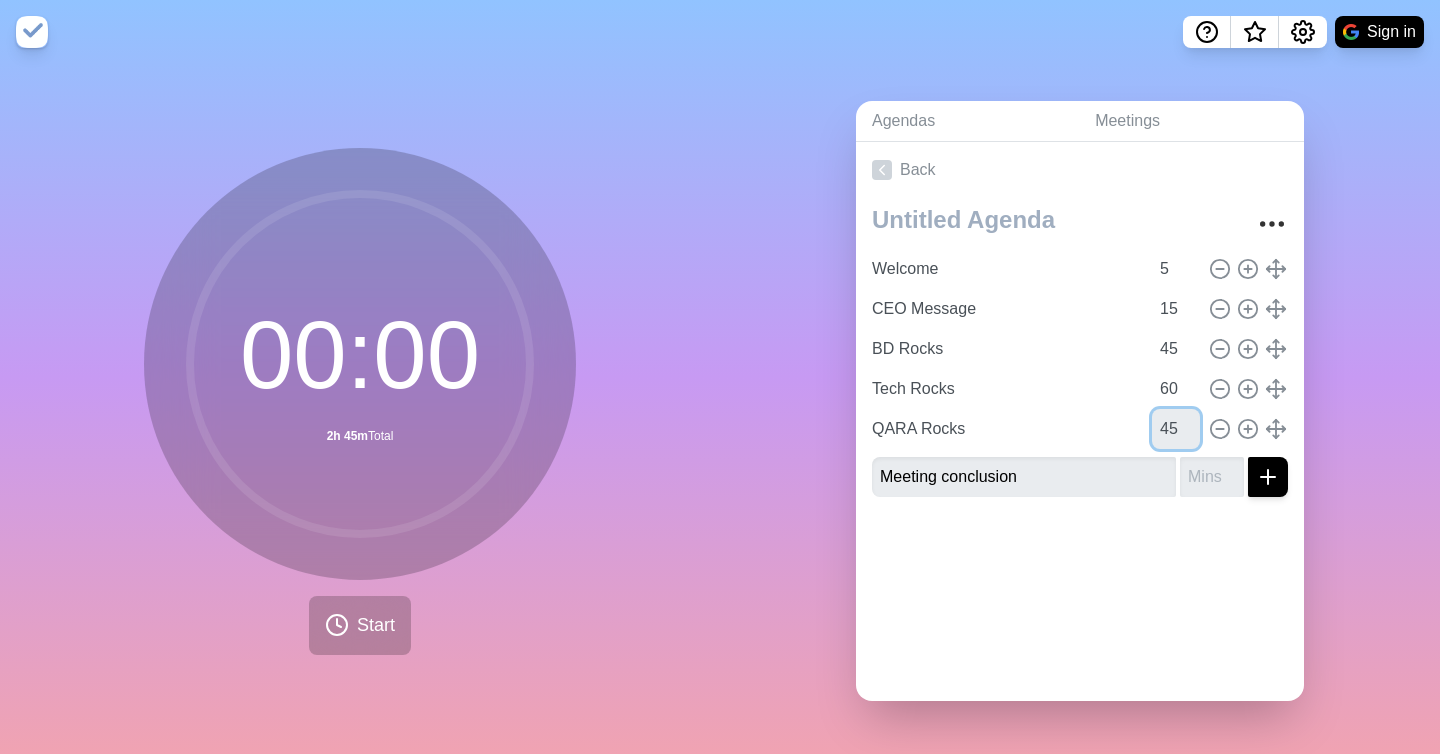 type on "45" 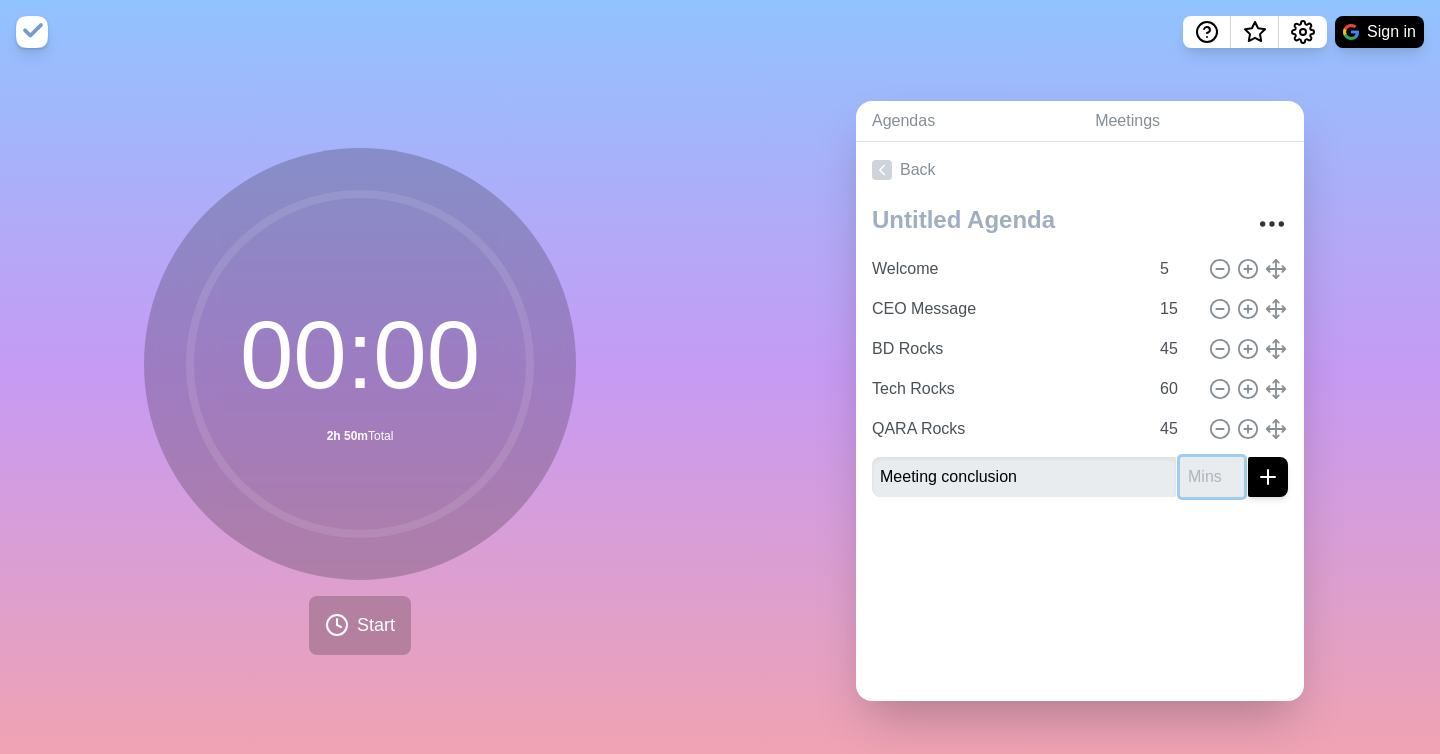 click at bounding box center (1212, 477) 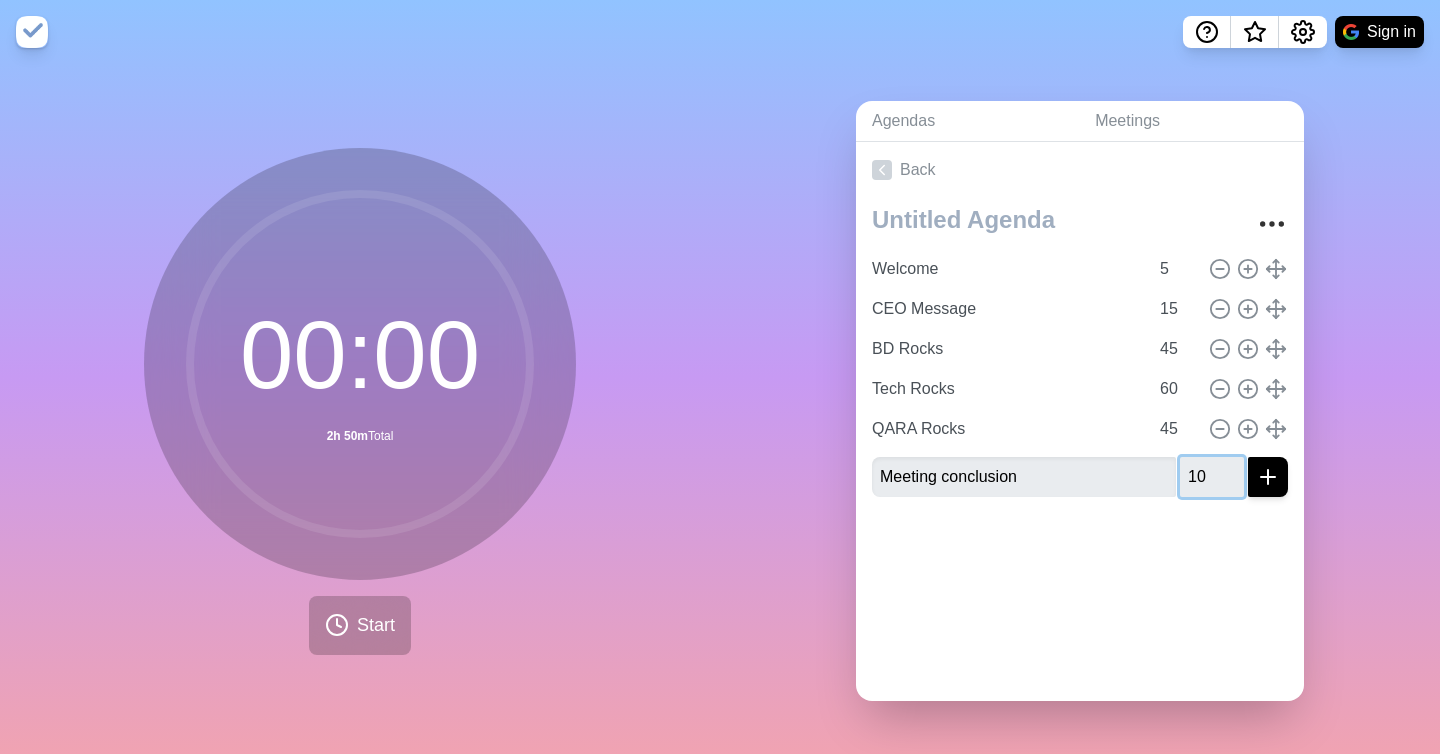 type on "10" 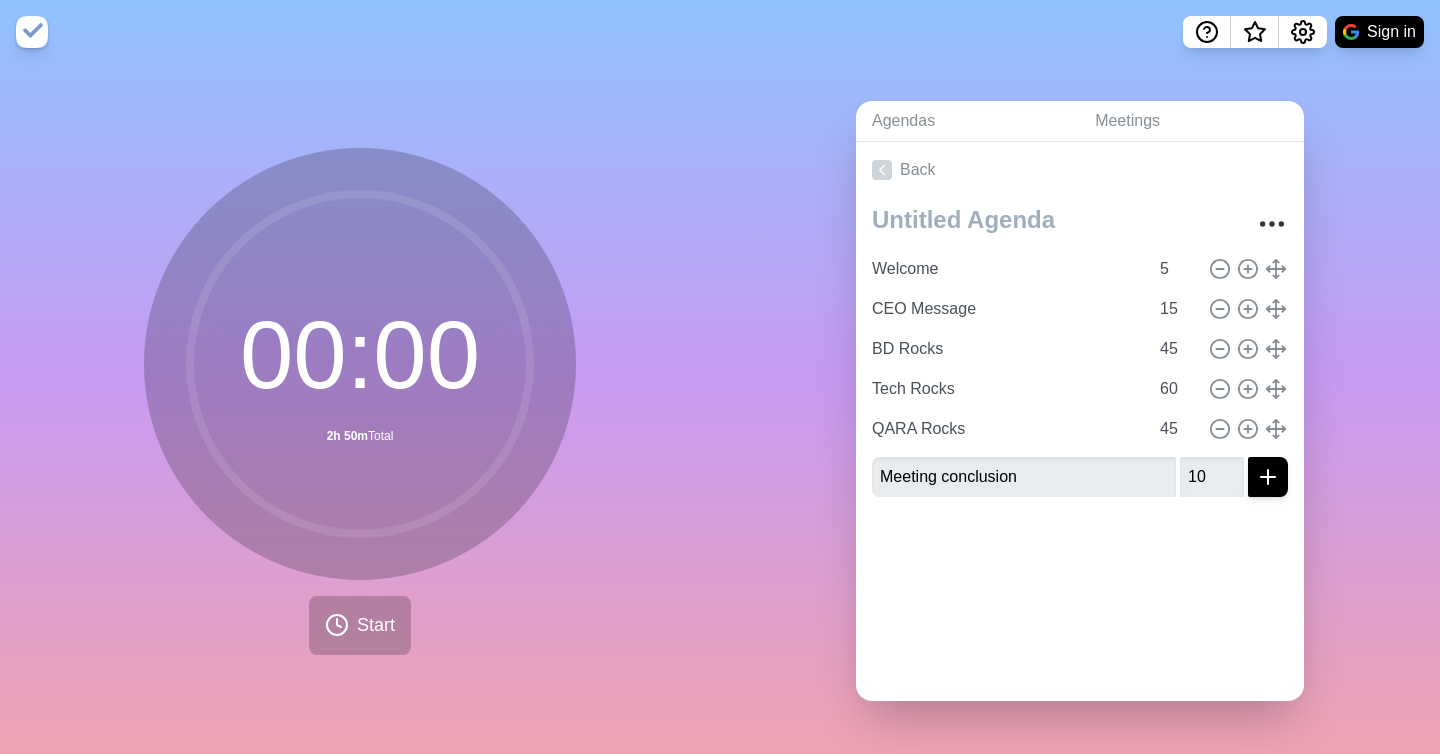 click 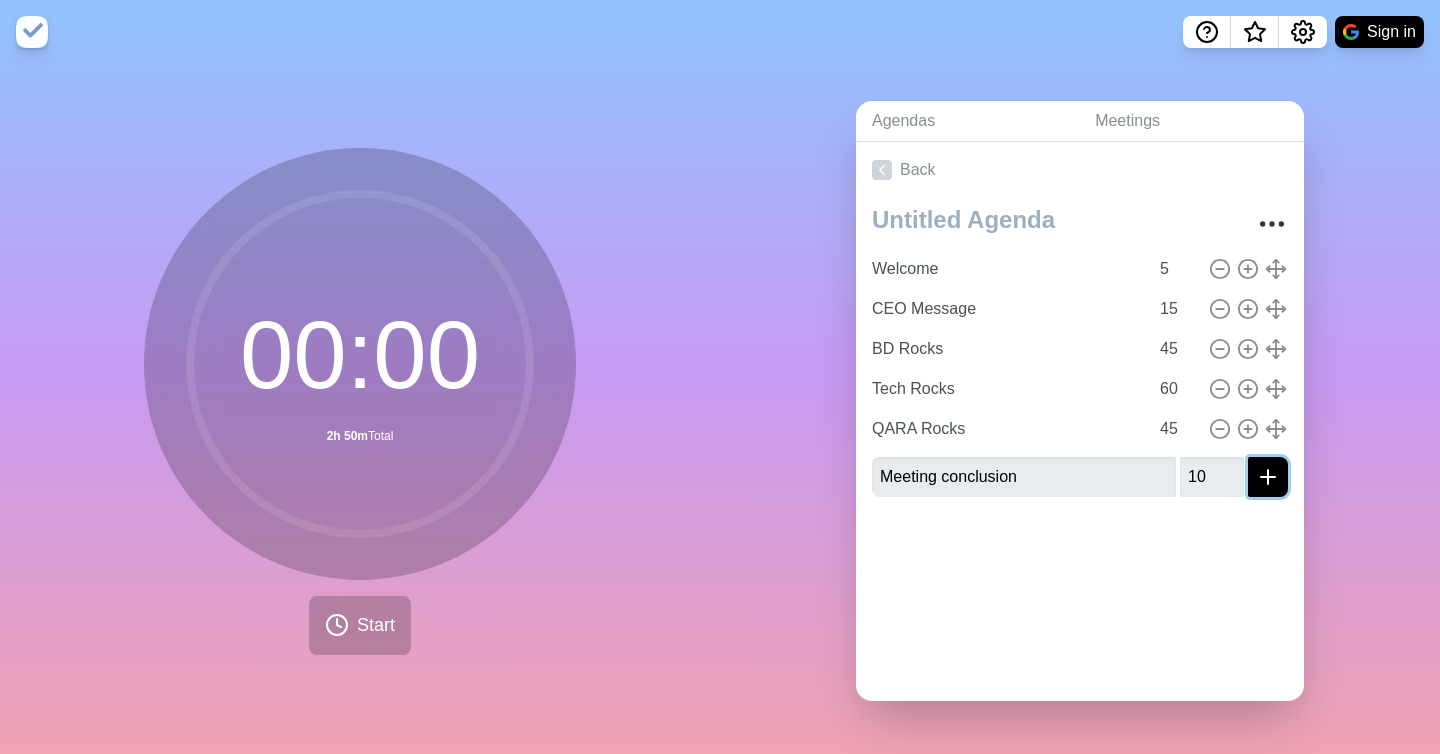 click 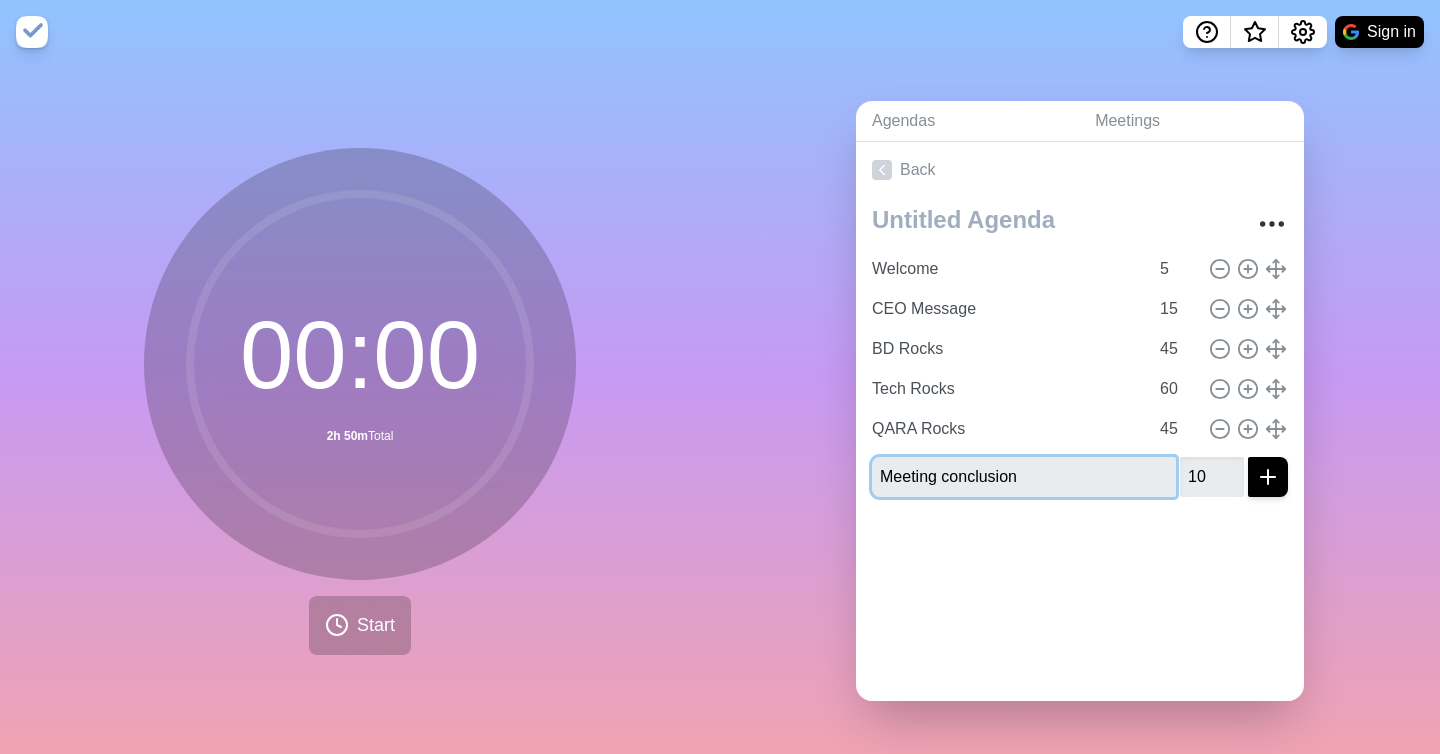 type 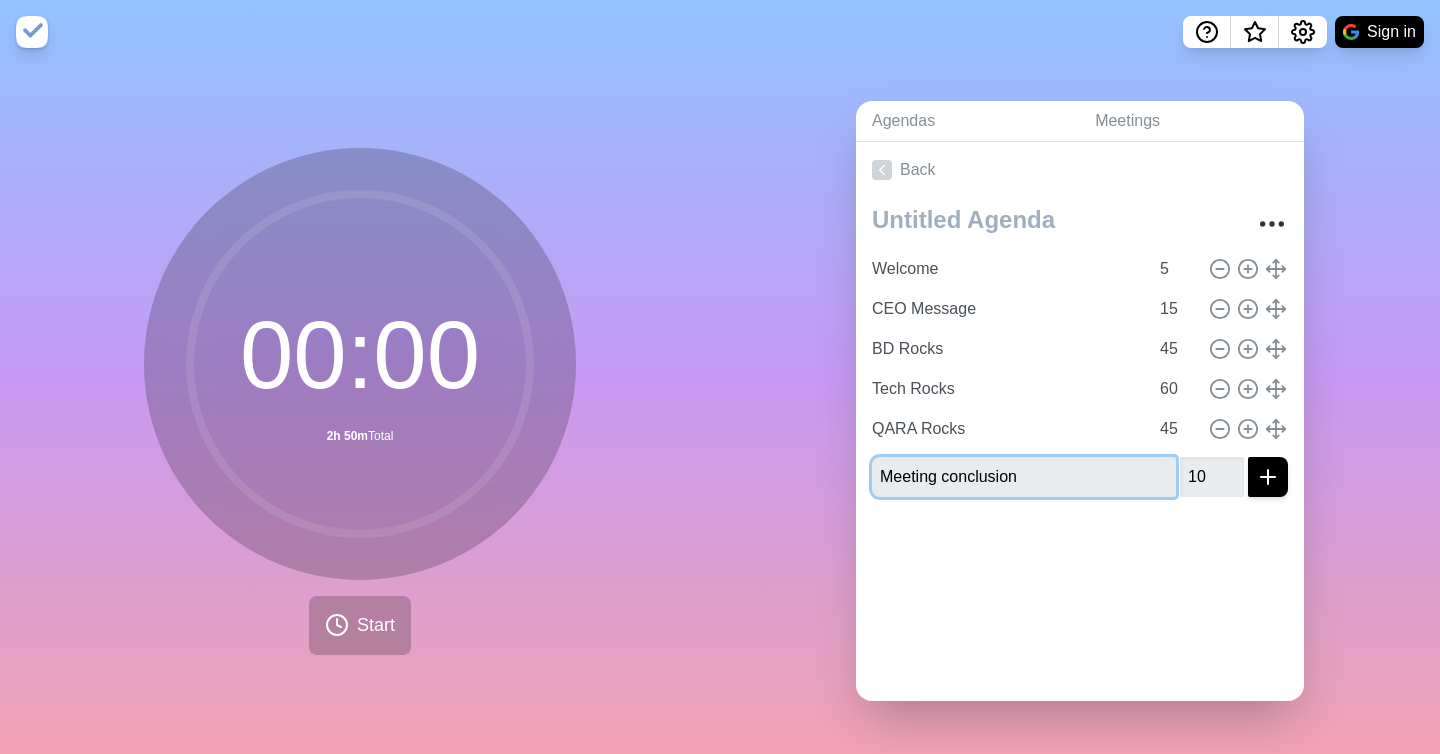 type 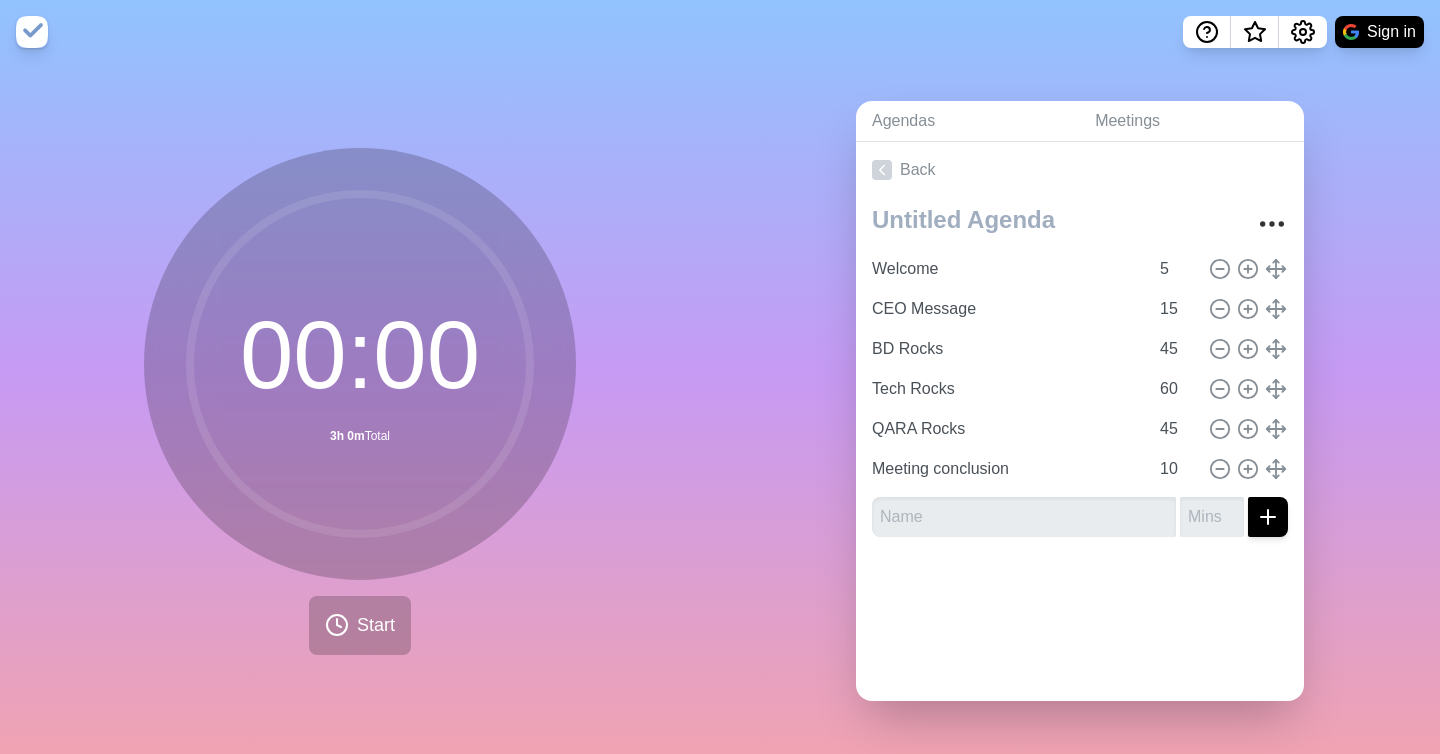 click on "Agendas   Meetings
Back               Welcome   5       CEO Message   15       BD Rocks   45       Tech Rocks   60       QARA Rocks   45       Meeting conclusion   10" at bounding box center (1080, 409) 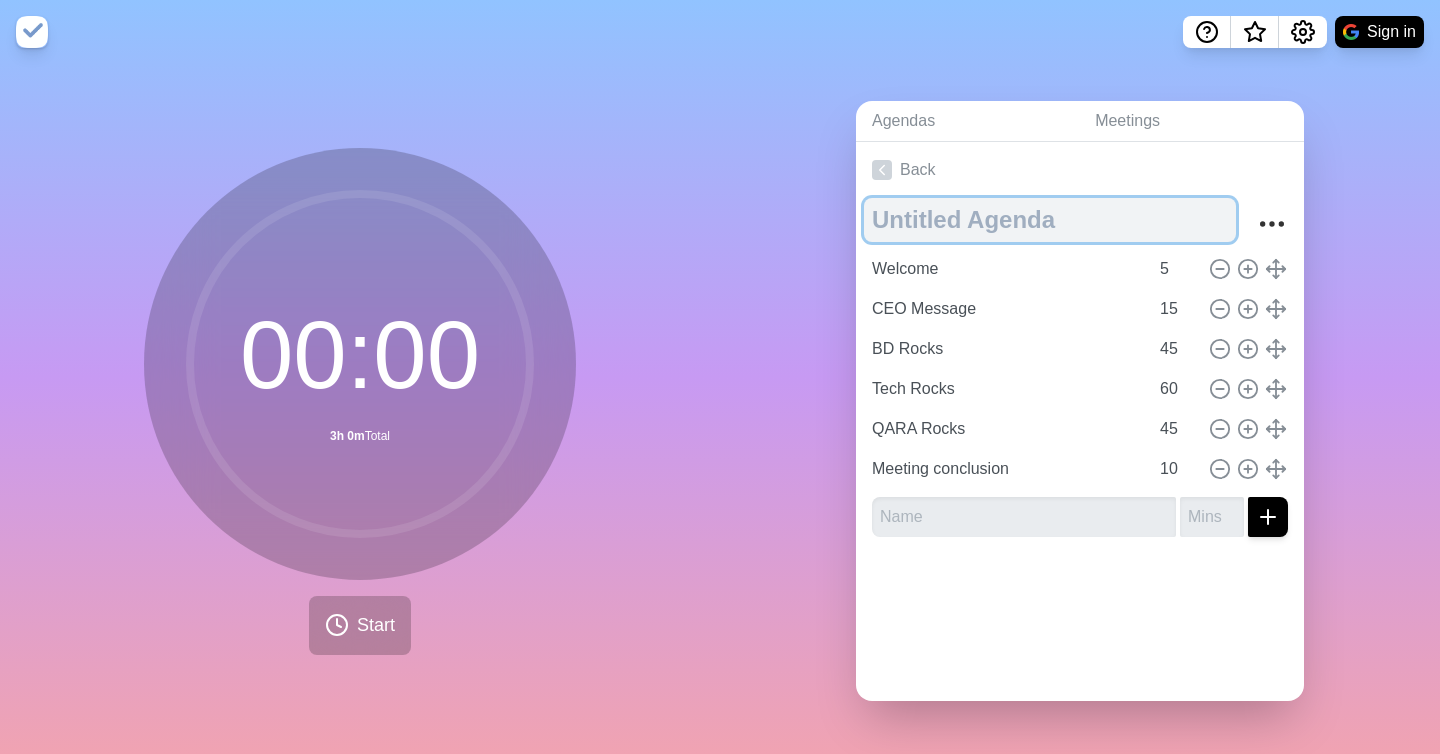 click at bounding box center (1050, 220) 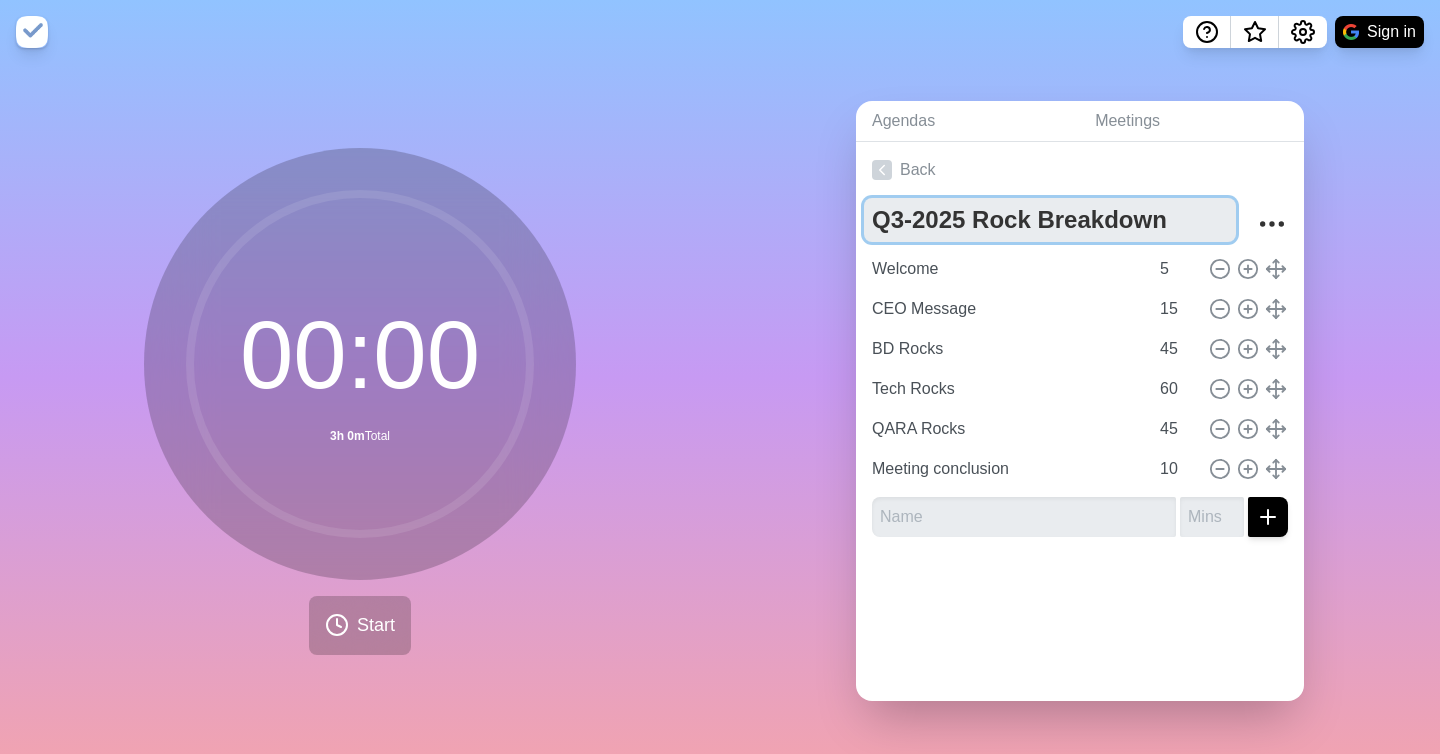 type on "Q3-2025 Rock Breakdown" 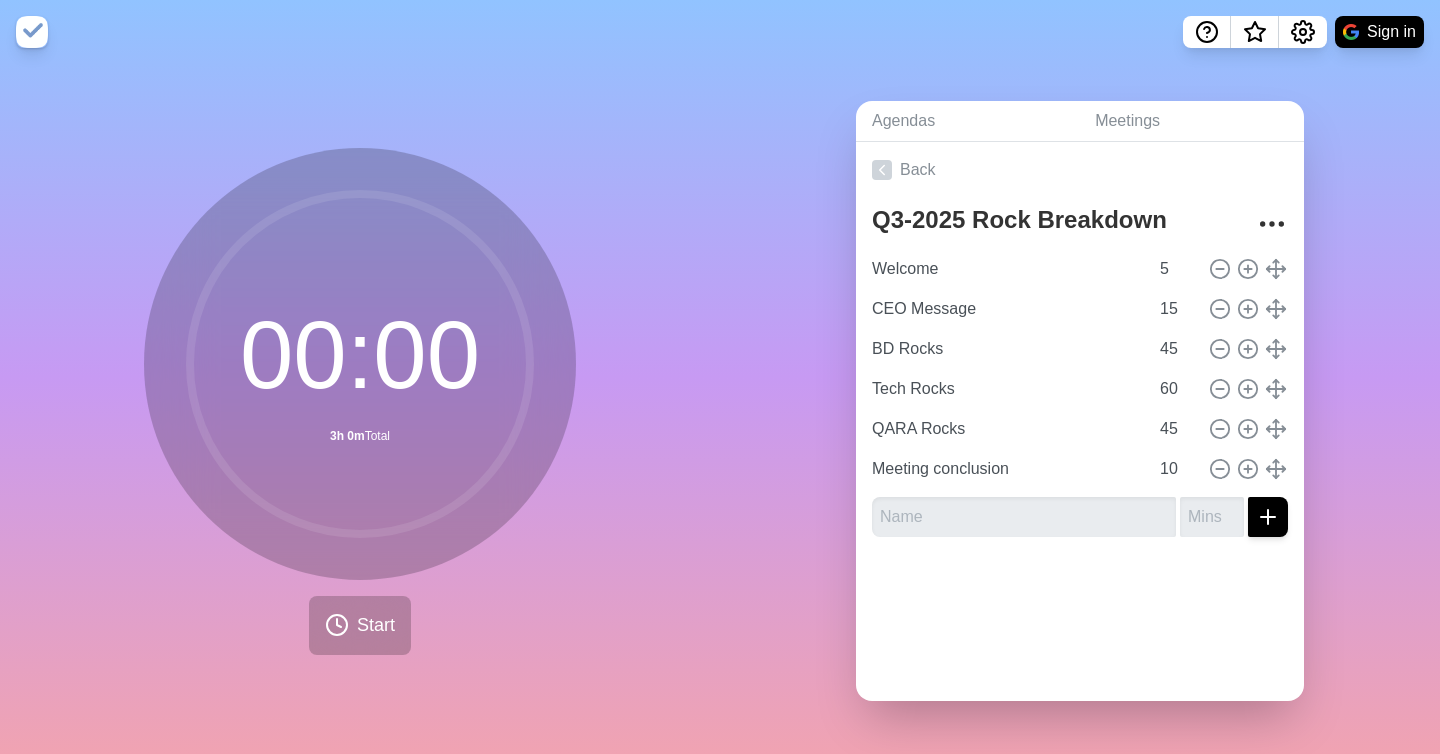 click on "Agendas   Meetings
Back     Q3-2025 Rock Breakdown           Welcome   5       CEO Message   15       BD Rocks   45       Tech Rocks   60       QARA Rocks   45       Meeting conclusion   10" at bounding box center [1080, 409] 